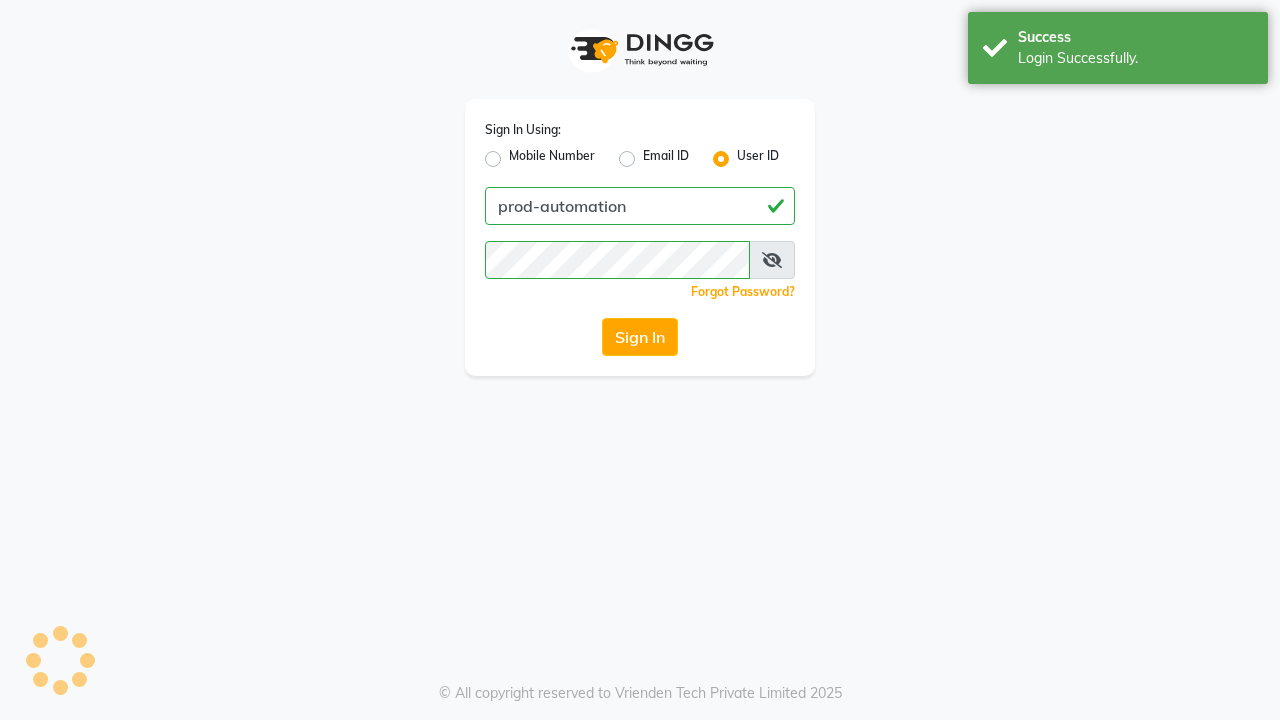 scroll, scrollTop: 0, scrollLeft: 0, axis: both 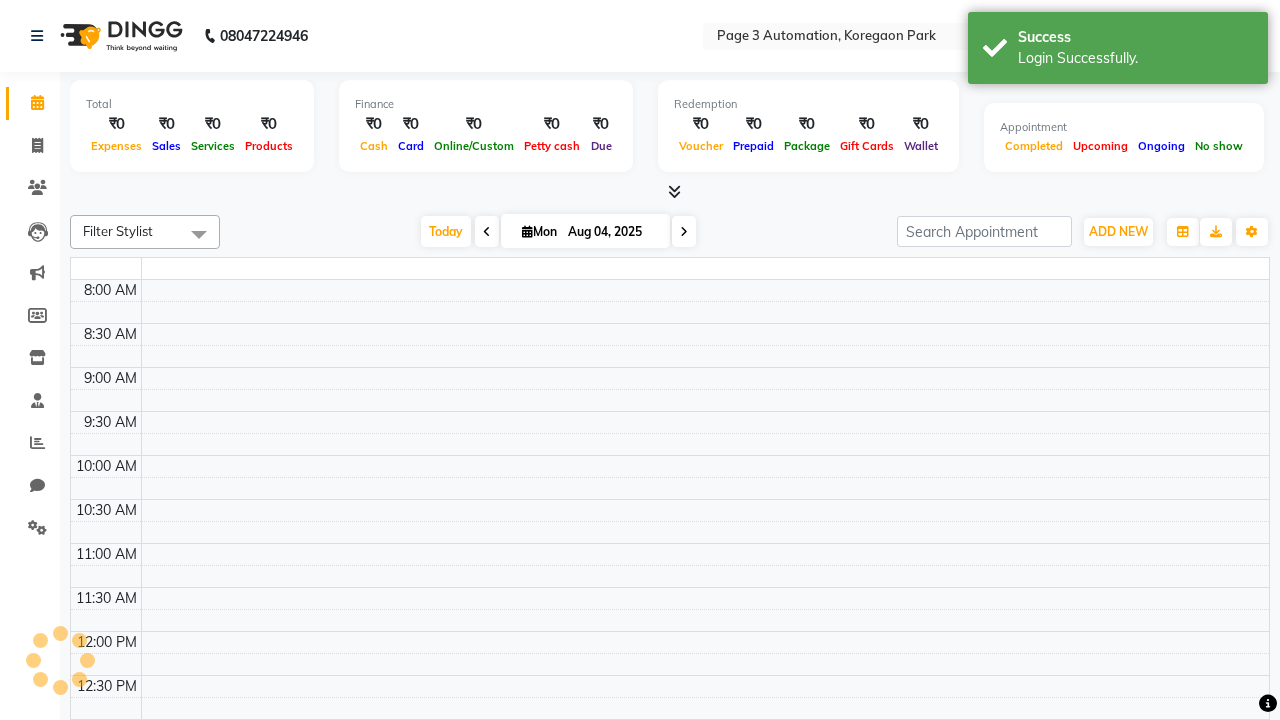 select on "en" 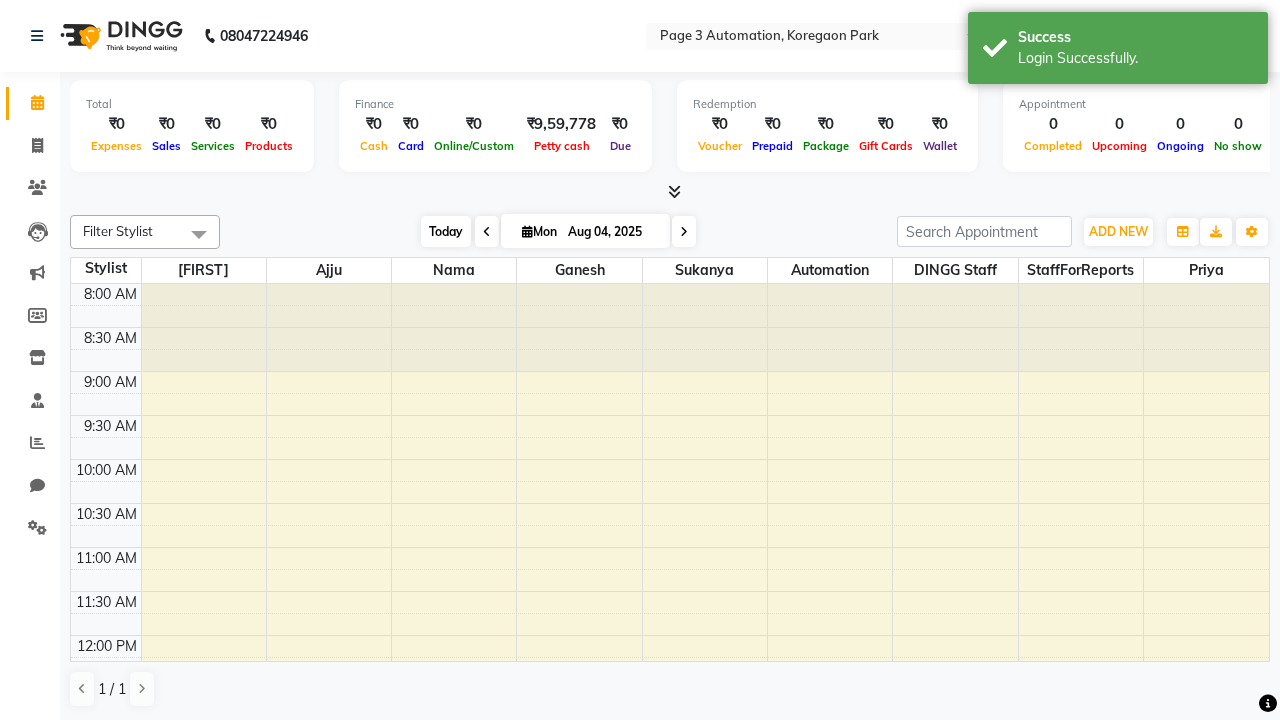 click on "Today" at bounding box center (446, 231) 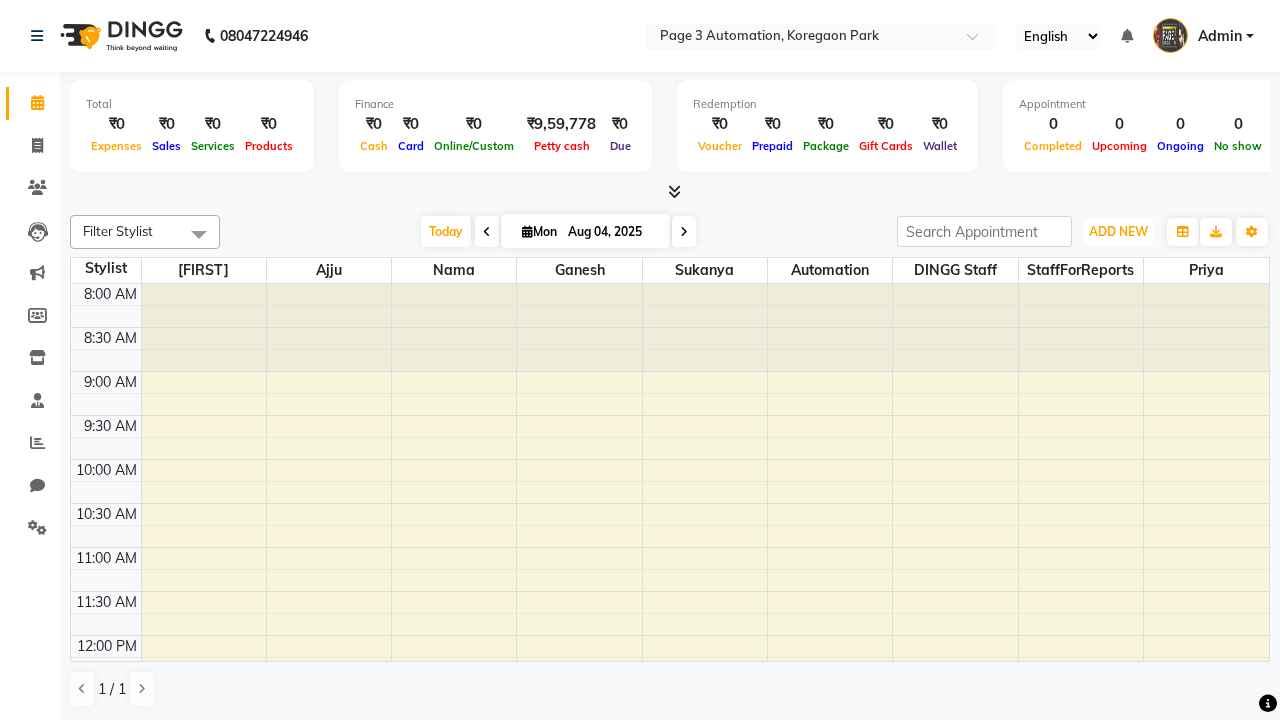 click on "ADD NEW" at bounding box center [1118, 231] 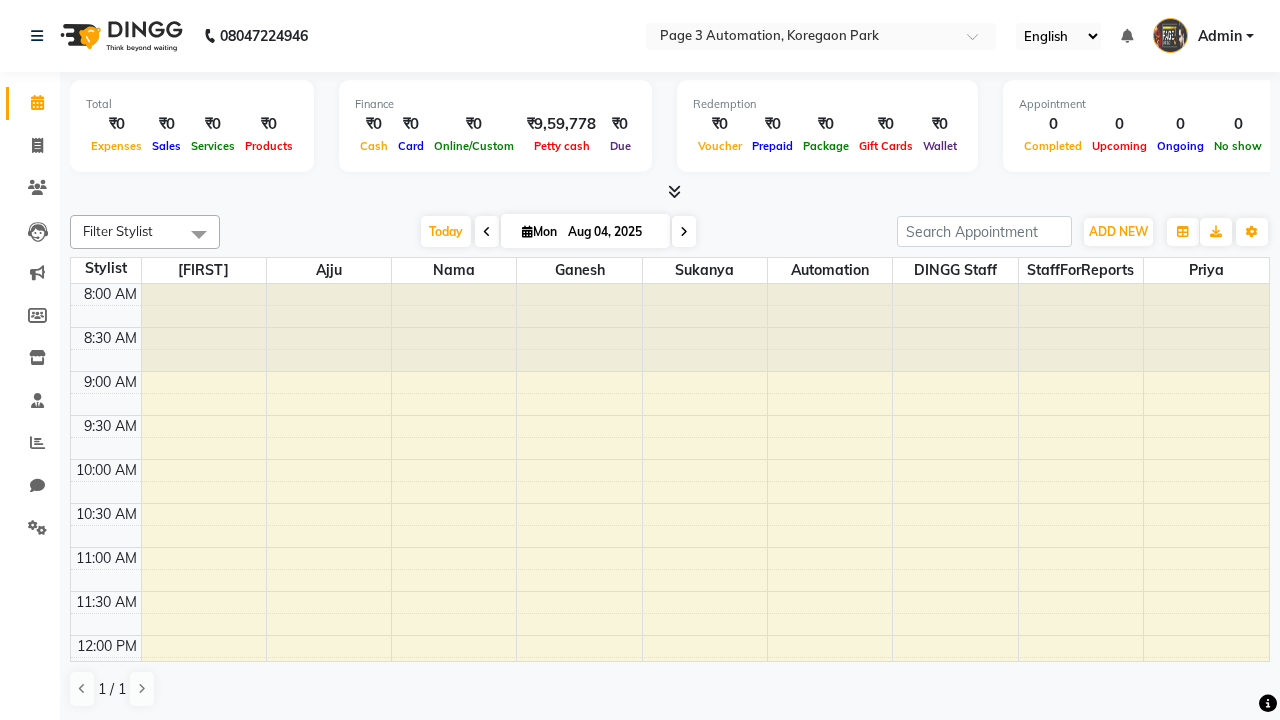 click on "Add Appointment" at bounding box center [0, 0] 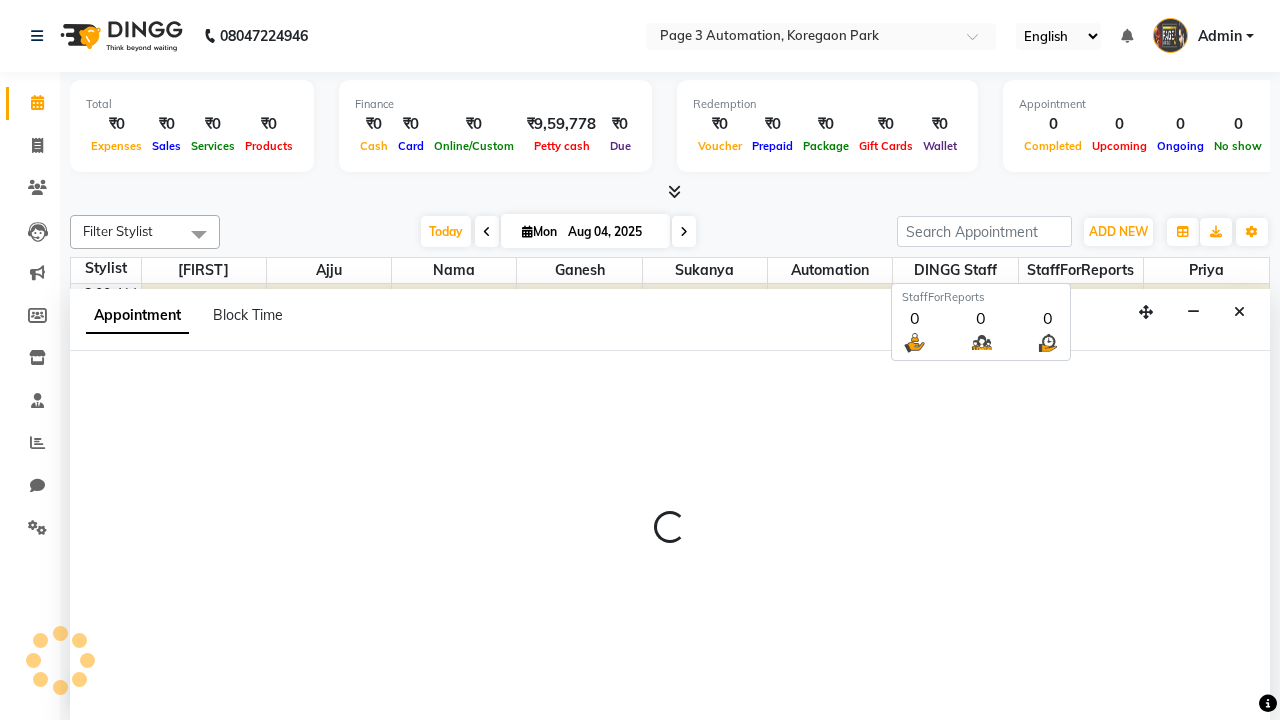 scroll, scrollTop: 1, scrollLeft: 0, axis: vertical 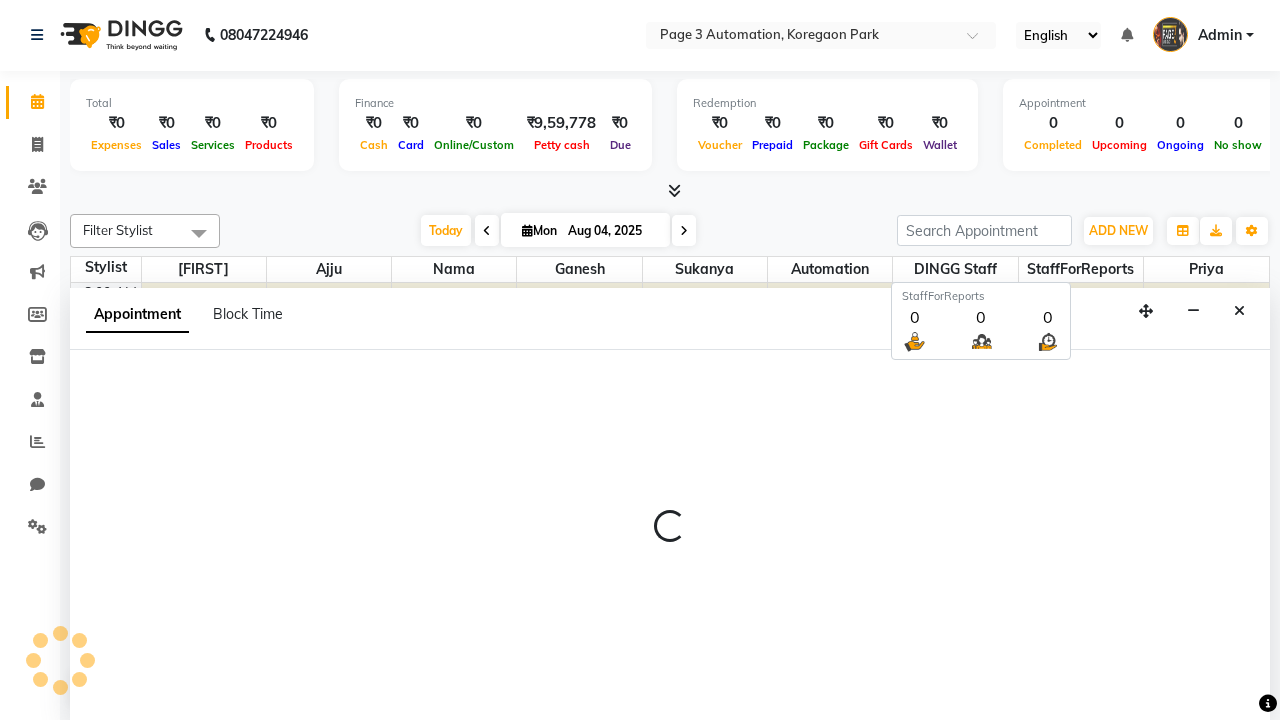 select on "tentative" 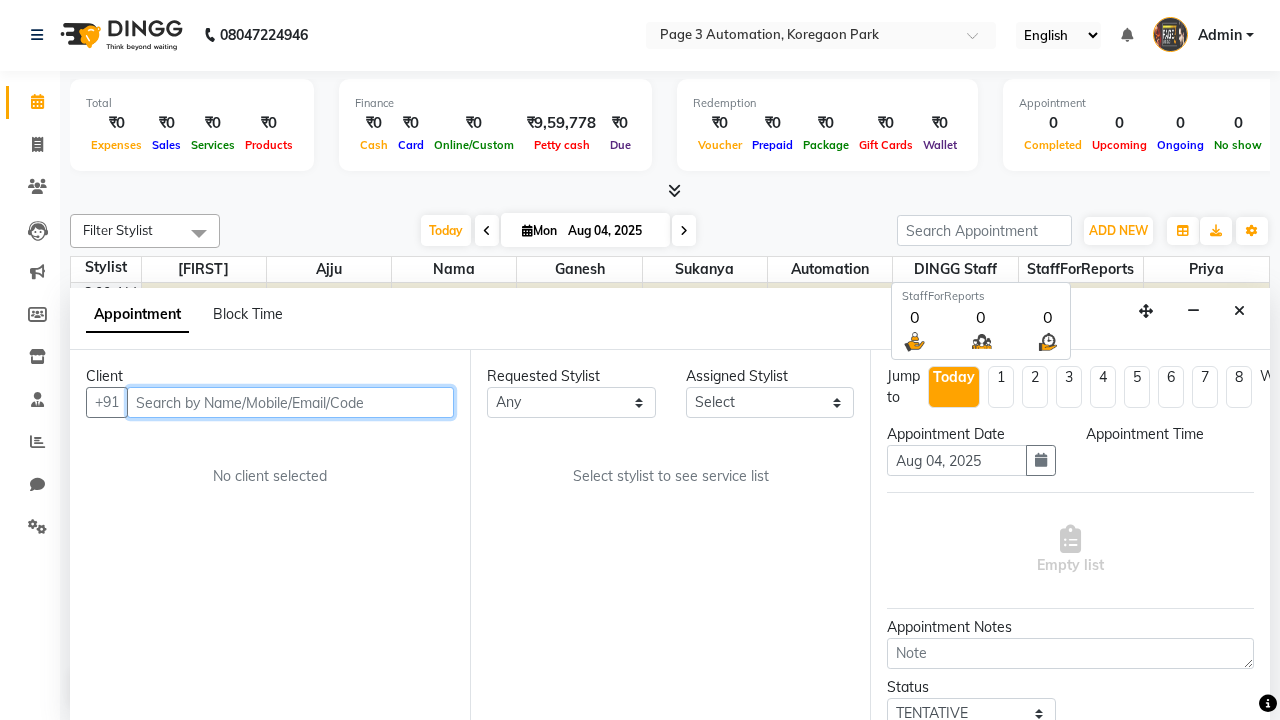 select on "540" 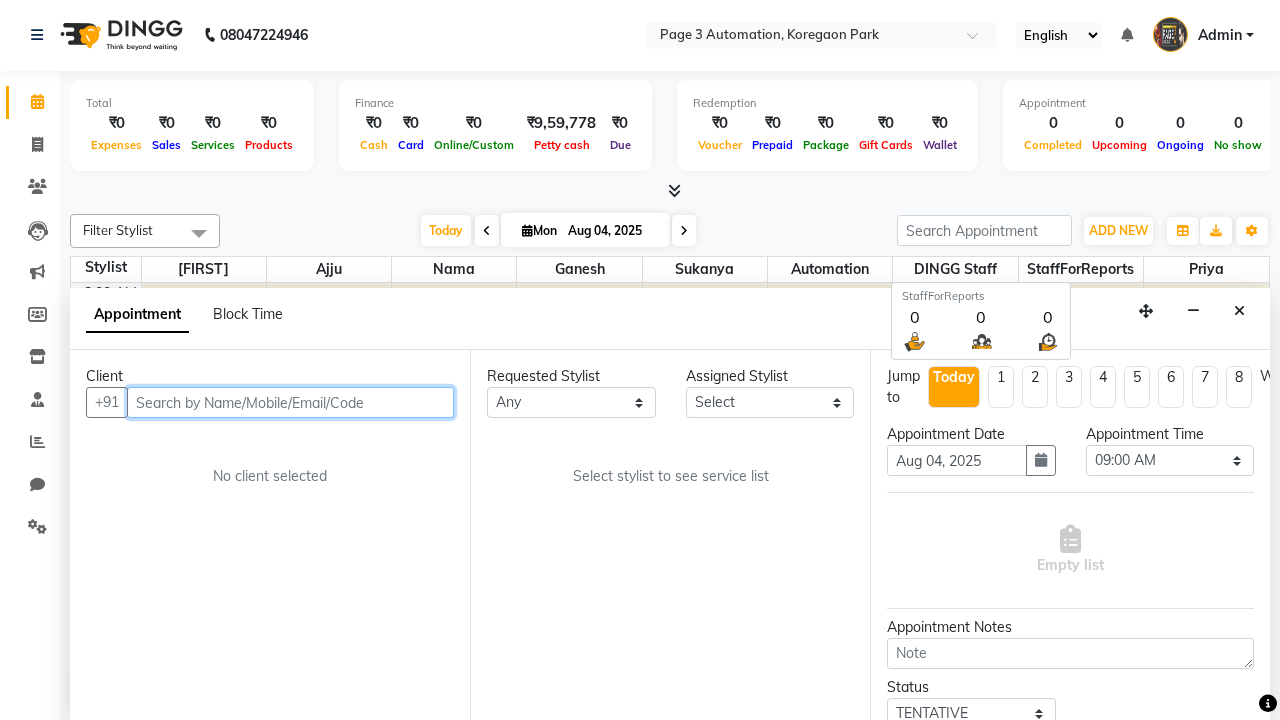 type on "[PHONE]" 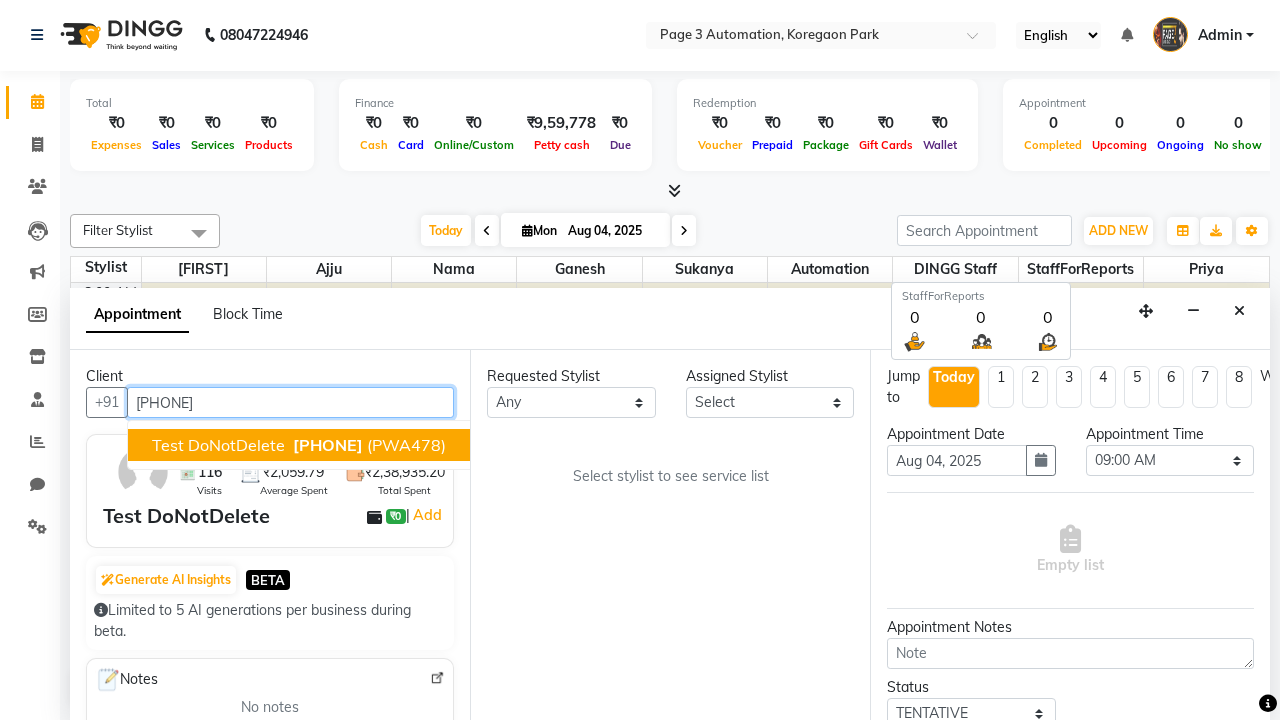 click on "[PHONE]" at bounding box center [328, 445] 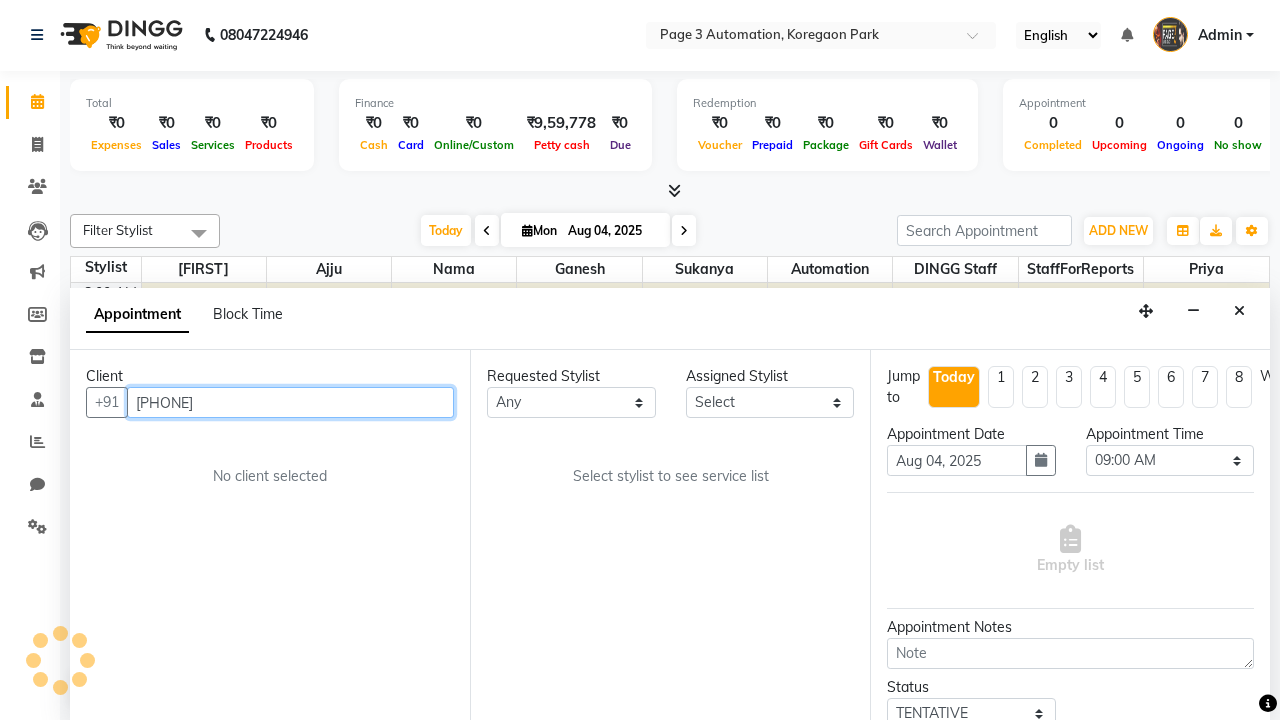 select on "711" 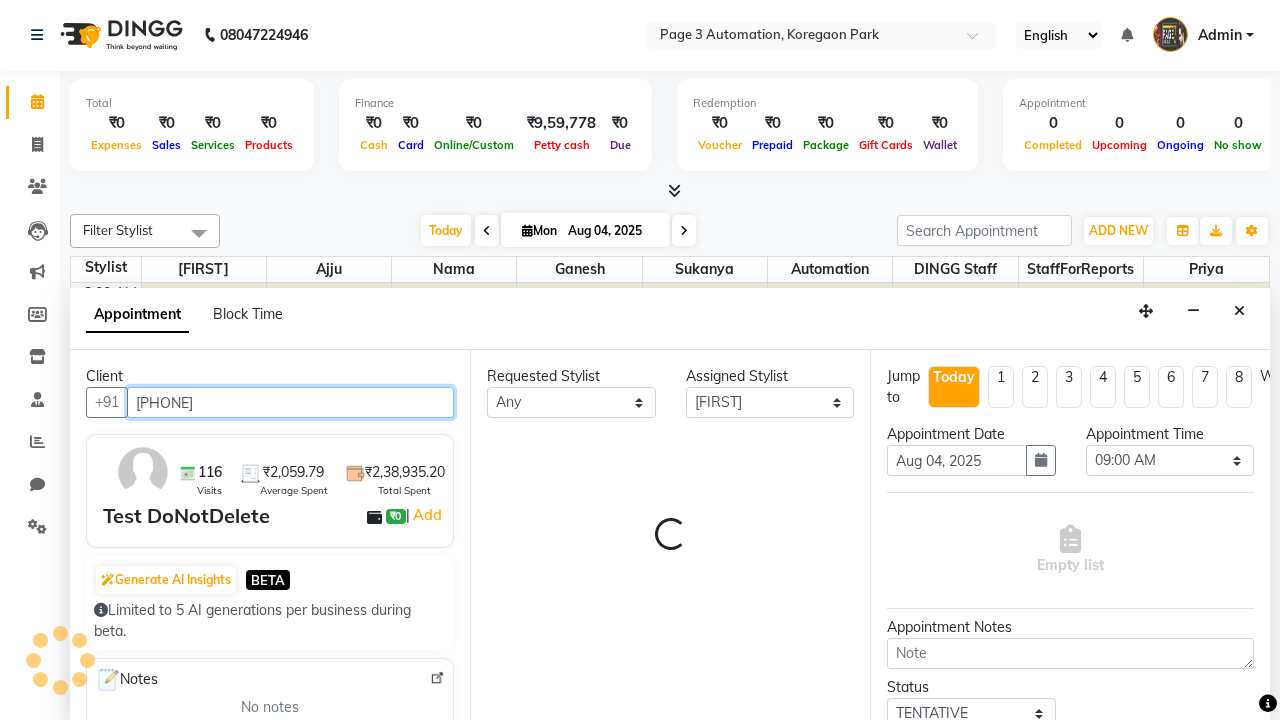 scroll, scrollTop: 0, scrollLeft: 0, axis: both 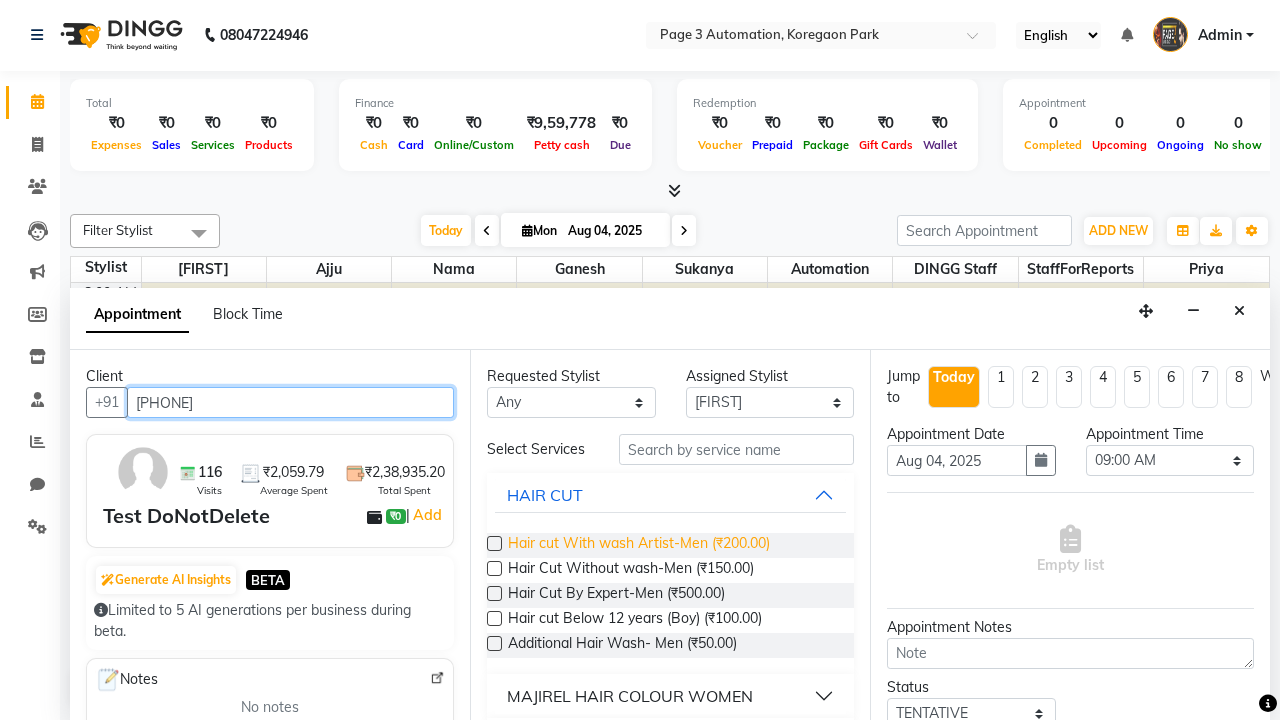 type on "[PHONE]" 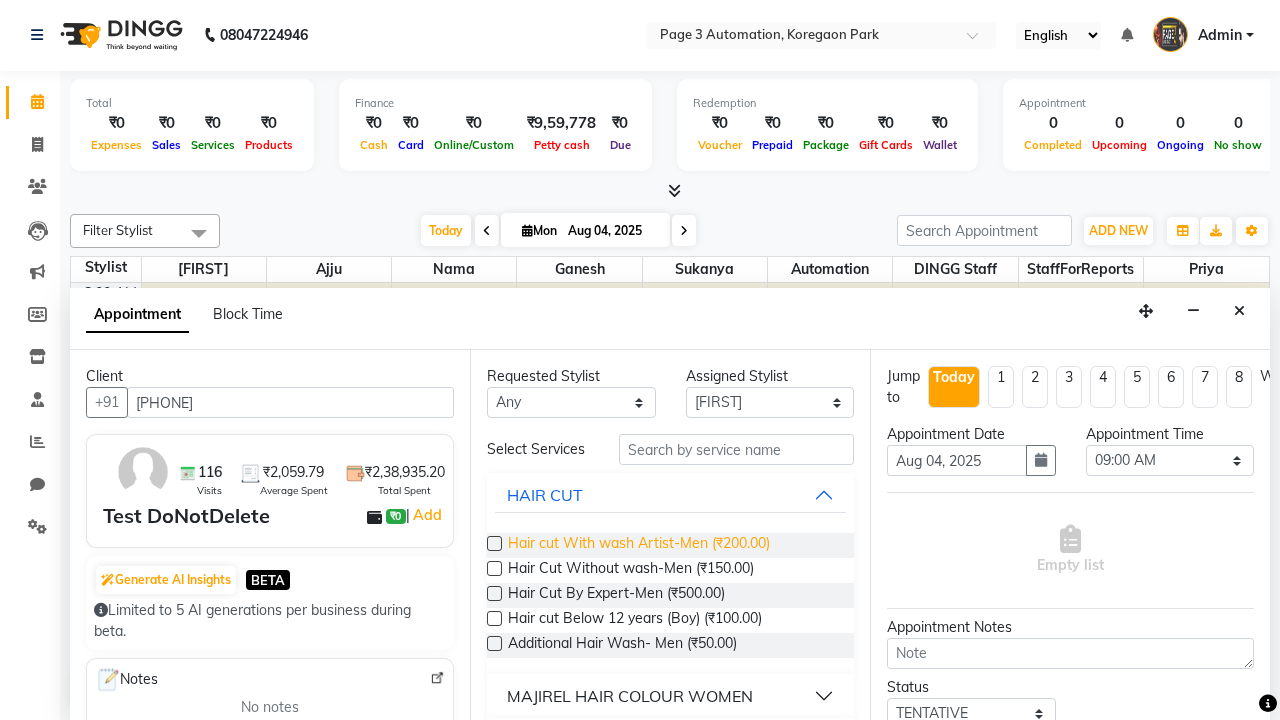 click on "Hair cut With wash Artist-Men (₹200.00)" at bounding box center (639, 545) 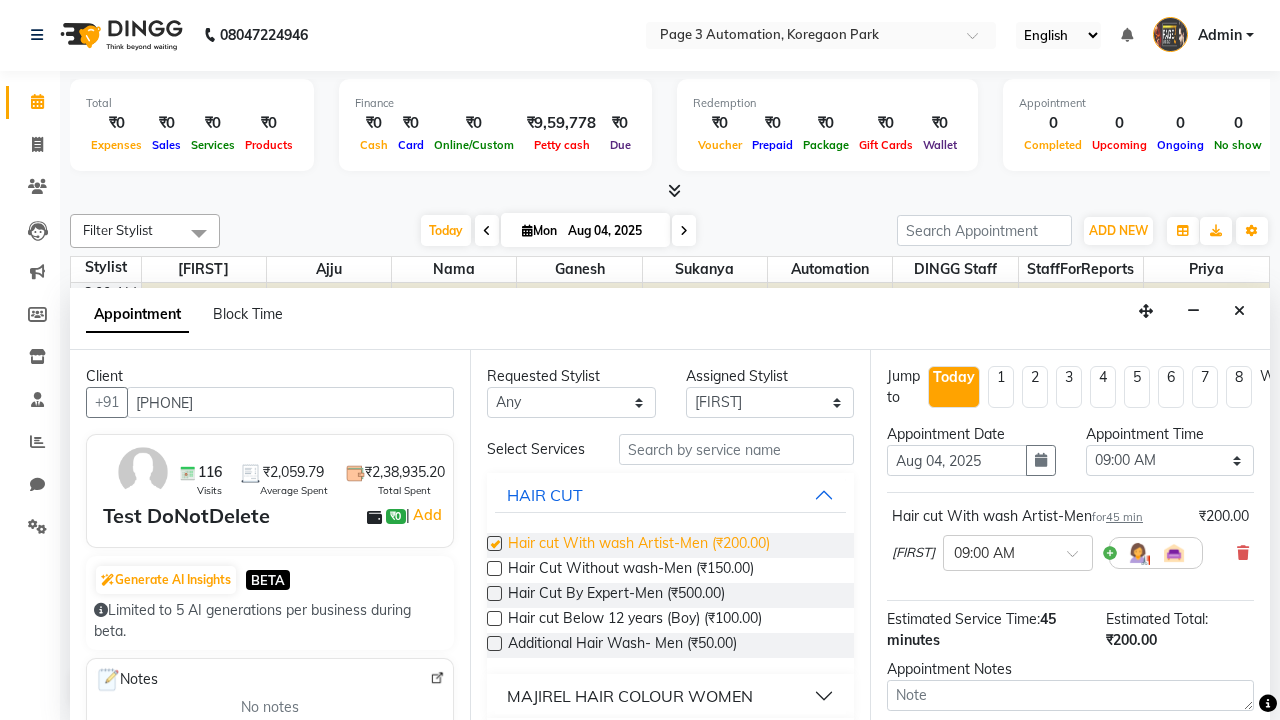 checkbox on "false" 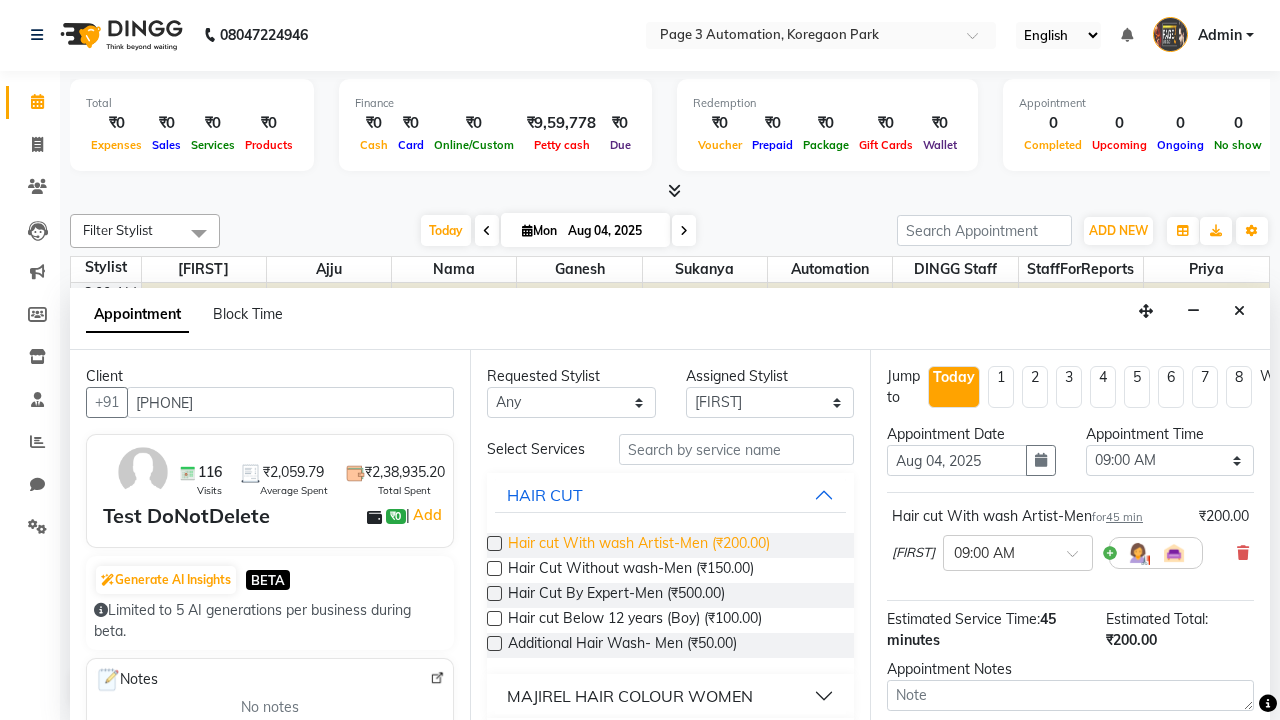 select on "900" 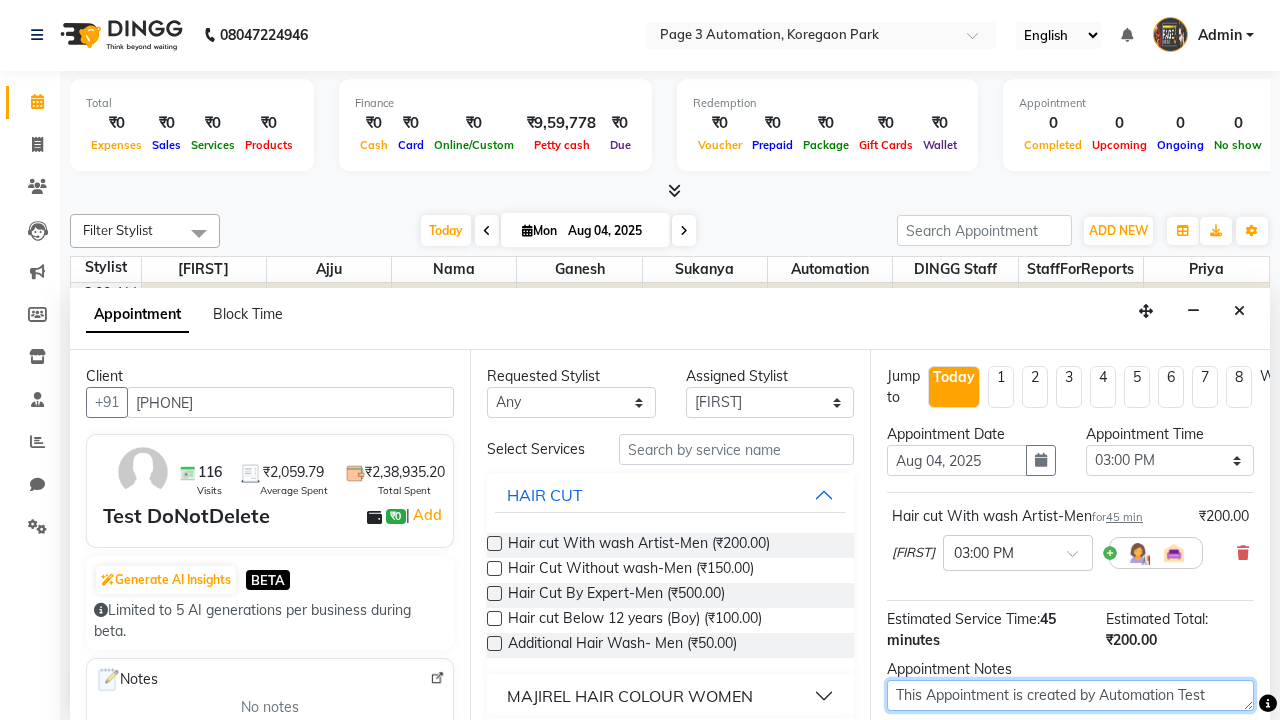 type on "This Appointment is created by Automation Test" 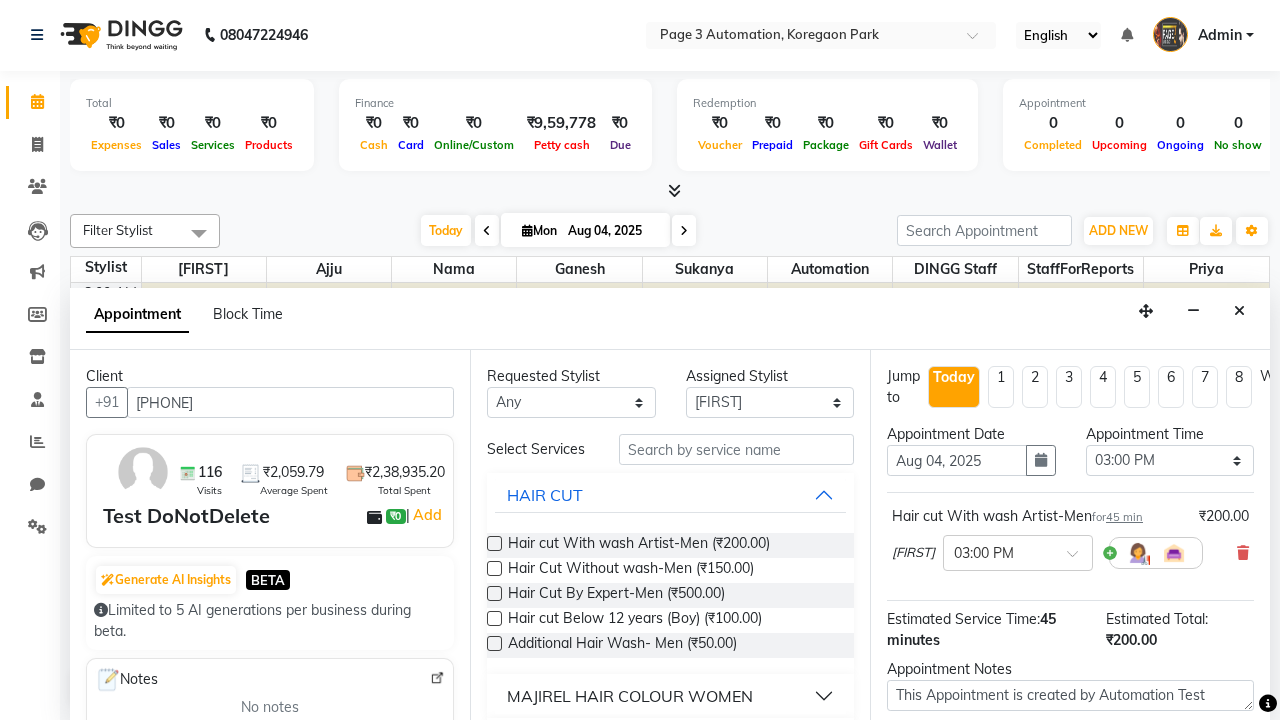 click at bounding box center (1097, 822) 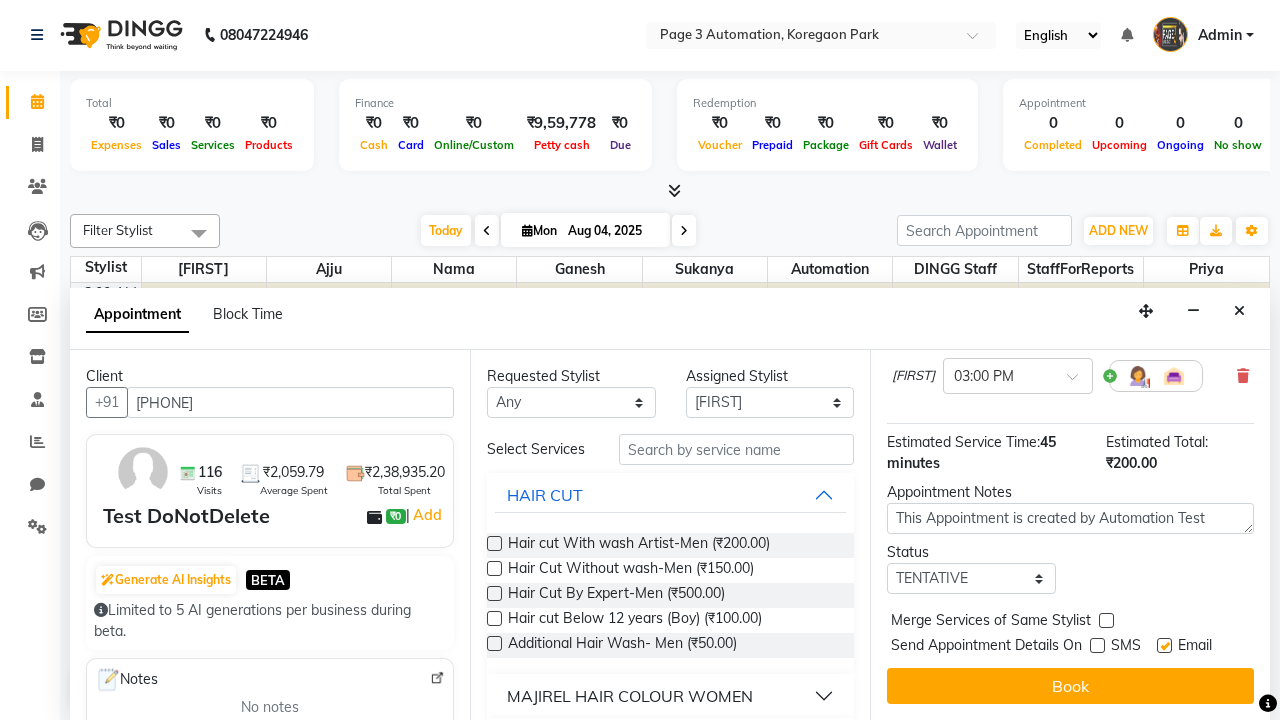 click at bounding box center [1164, 645] 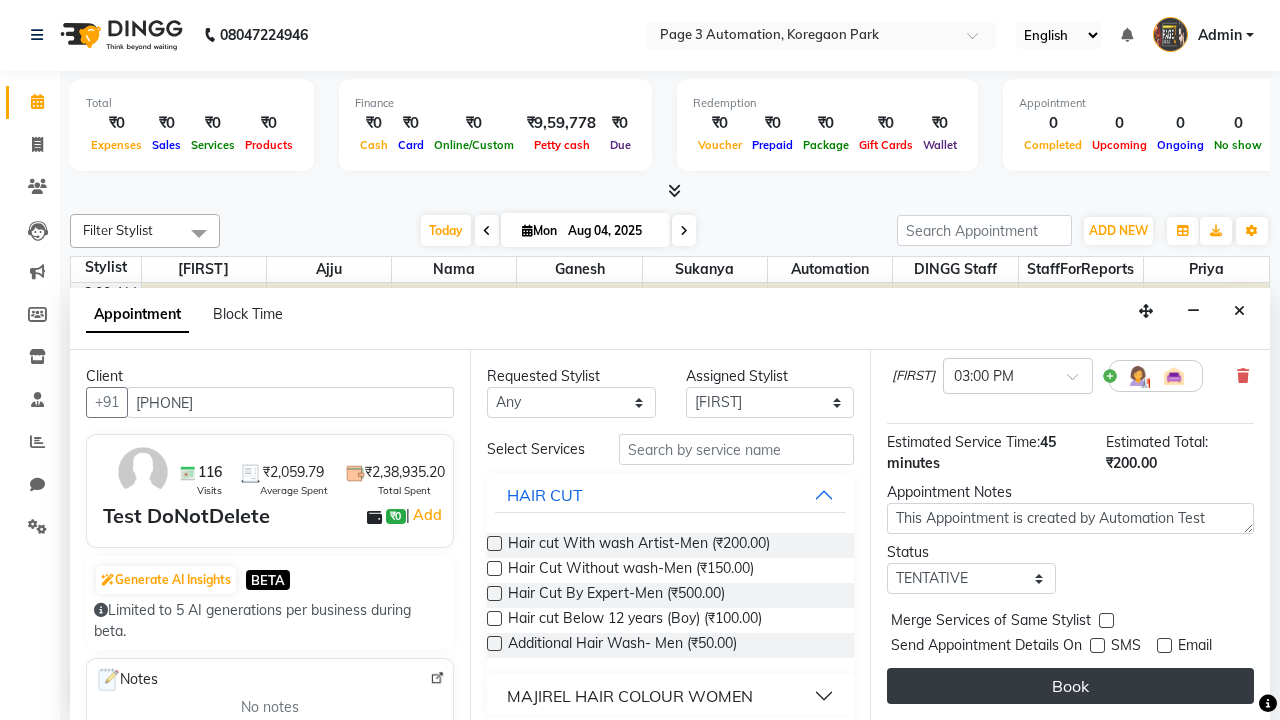 click on "Book" at bounding box center (1070, 686) 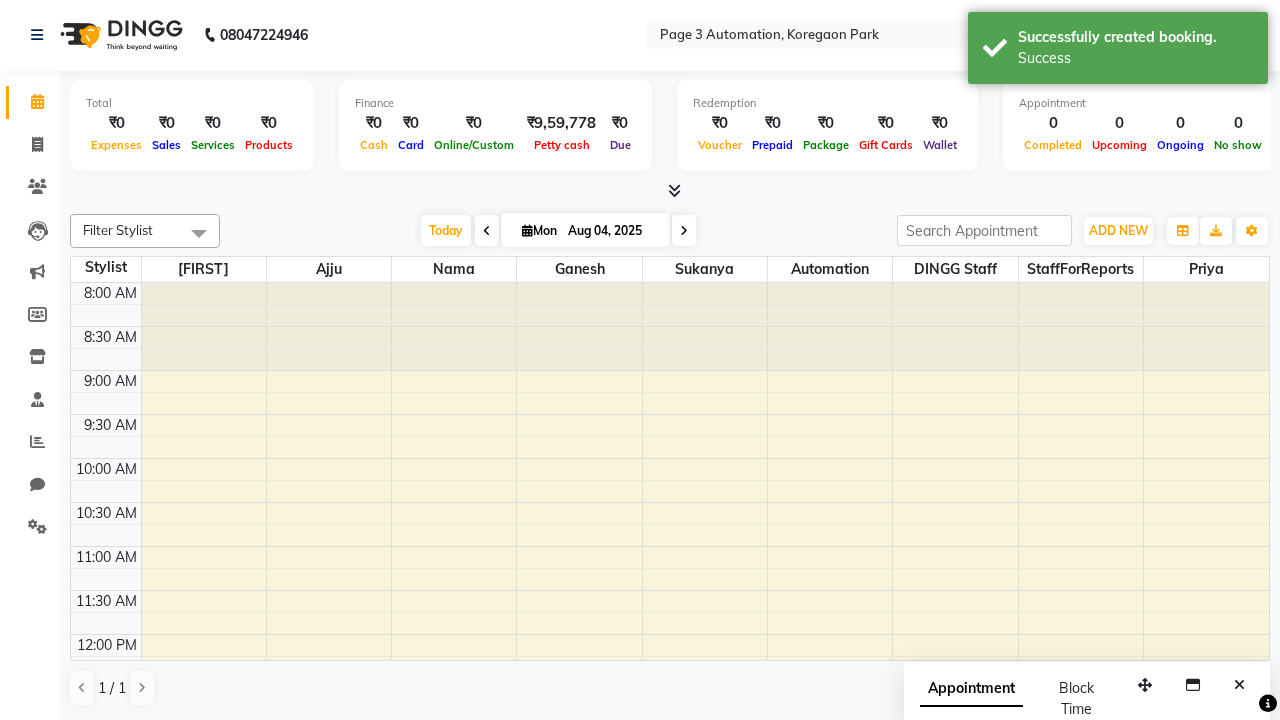 scroll, scrollTop: 0, scrollLeft: 0, axis: both 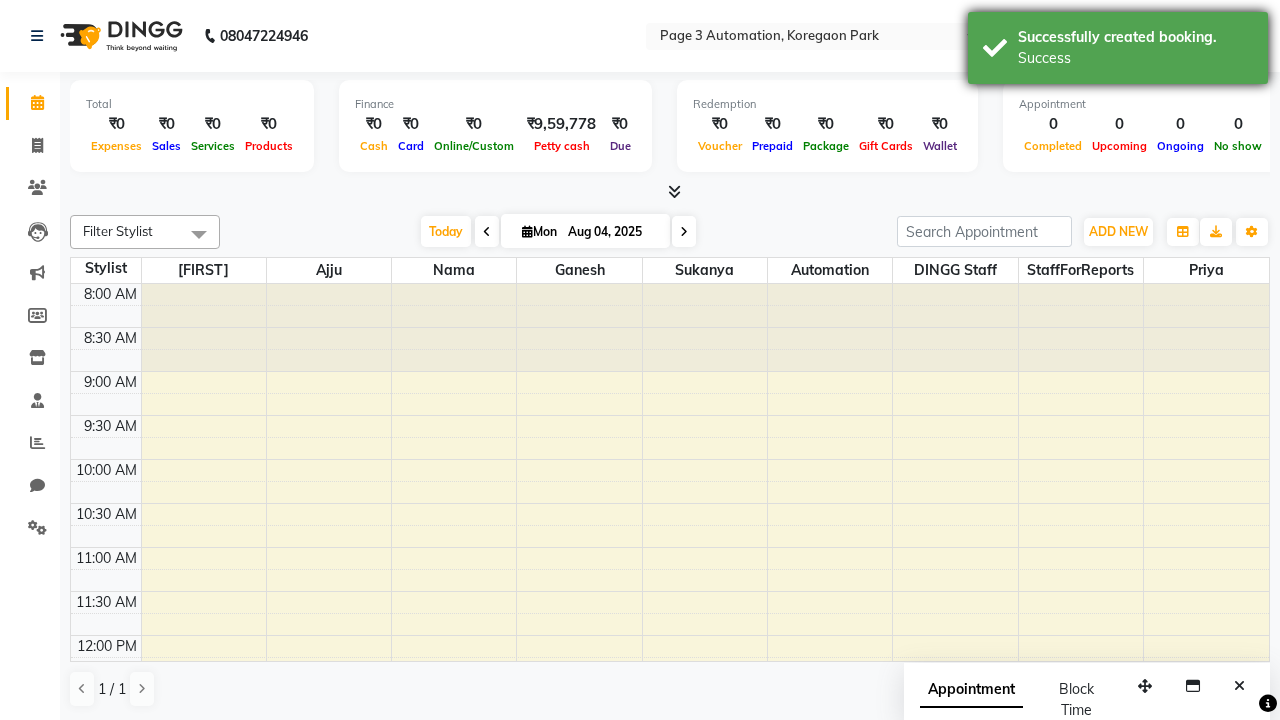 click on "Success" at bounding box center (1135, 58) 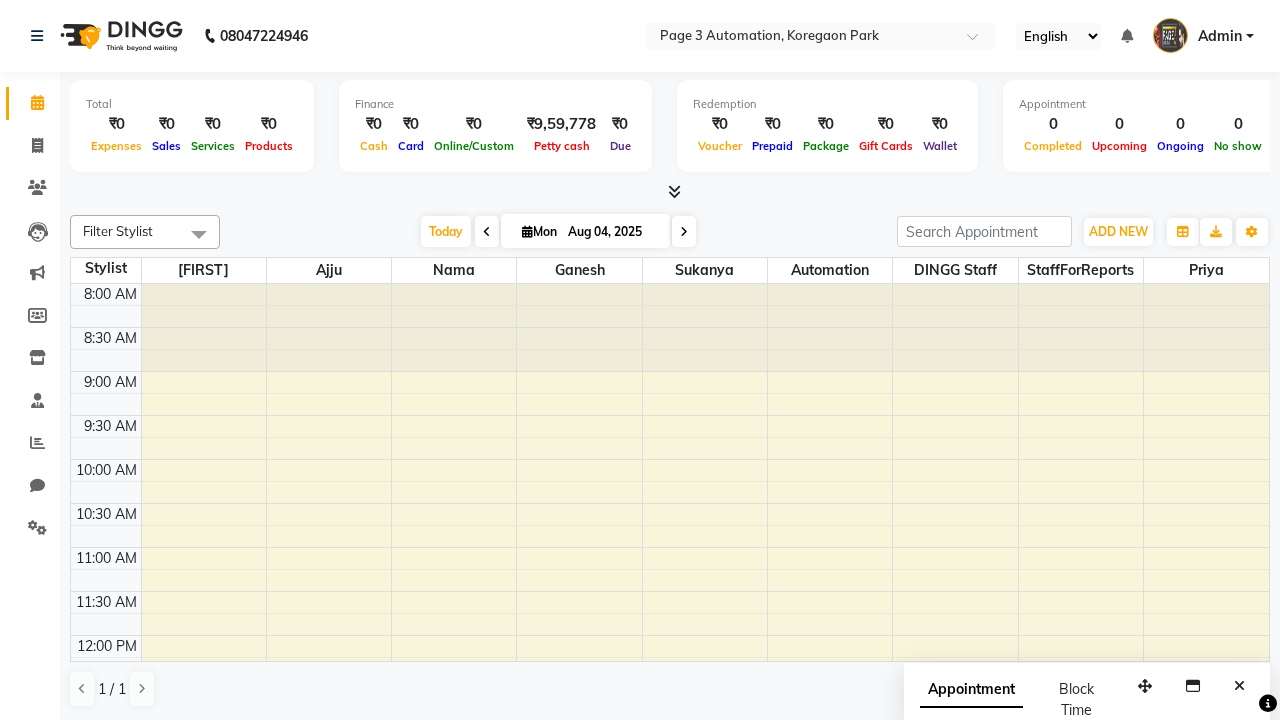 click at bounding box center (199, 234) 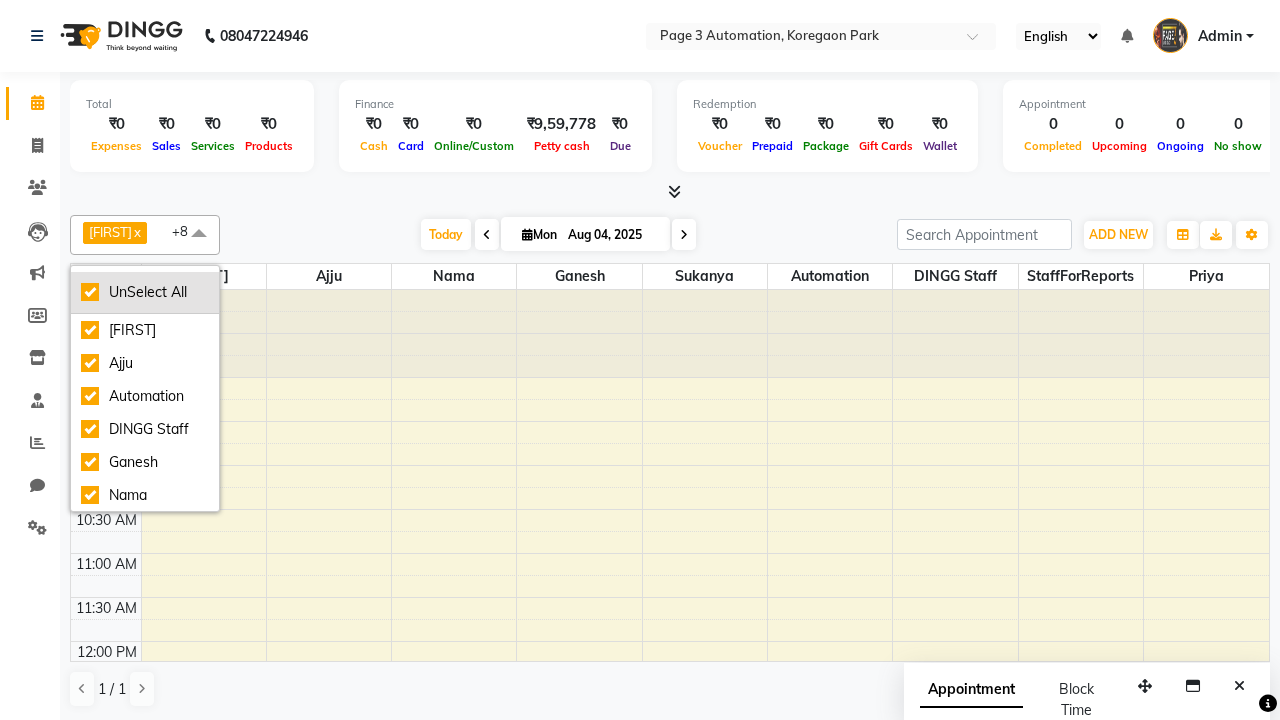 click on "UnSelect All" at bounding box center [145, 292] 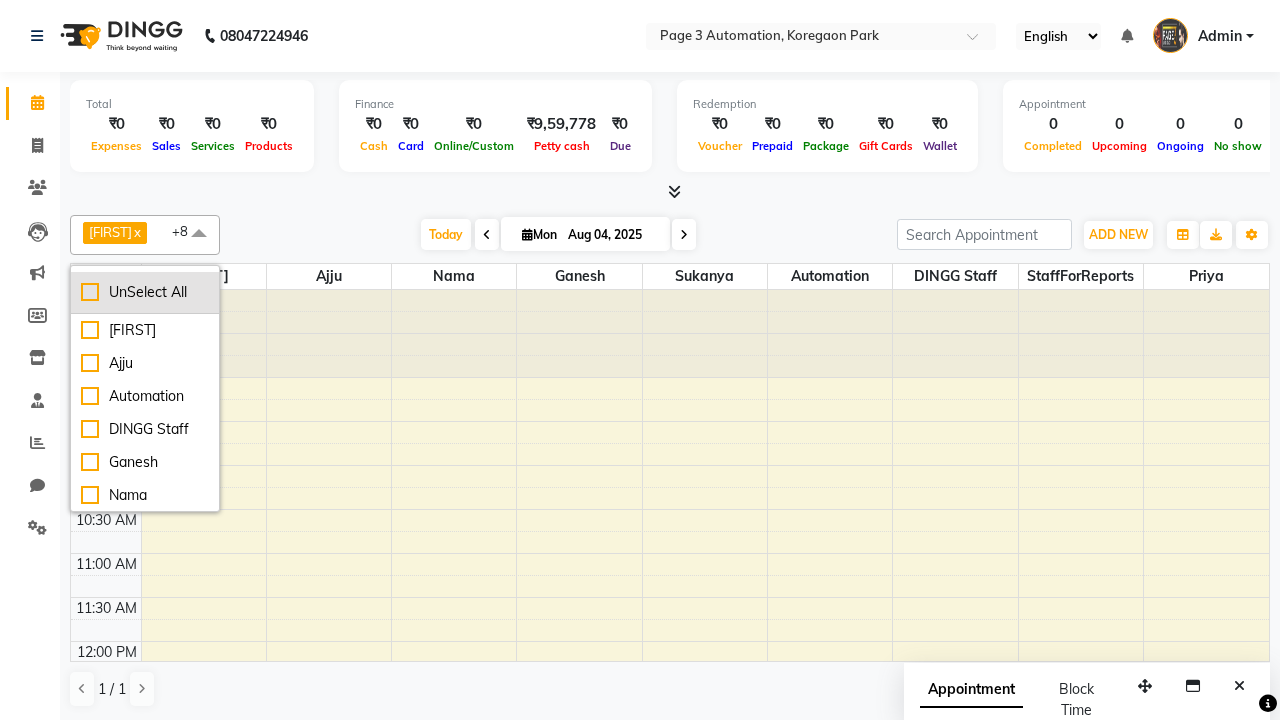 checkbox on "false" 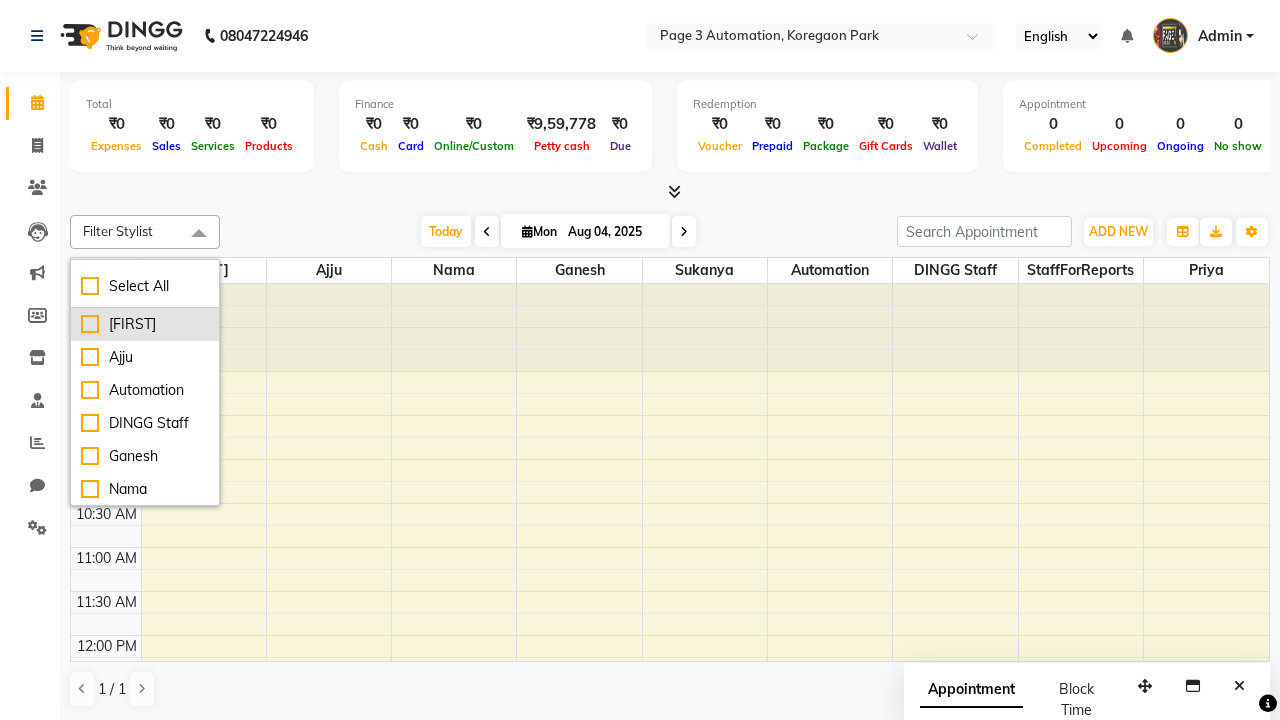 click on "[FIRST]" at bounding box center [145, 324] 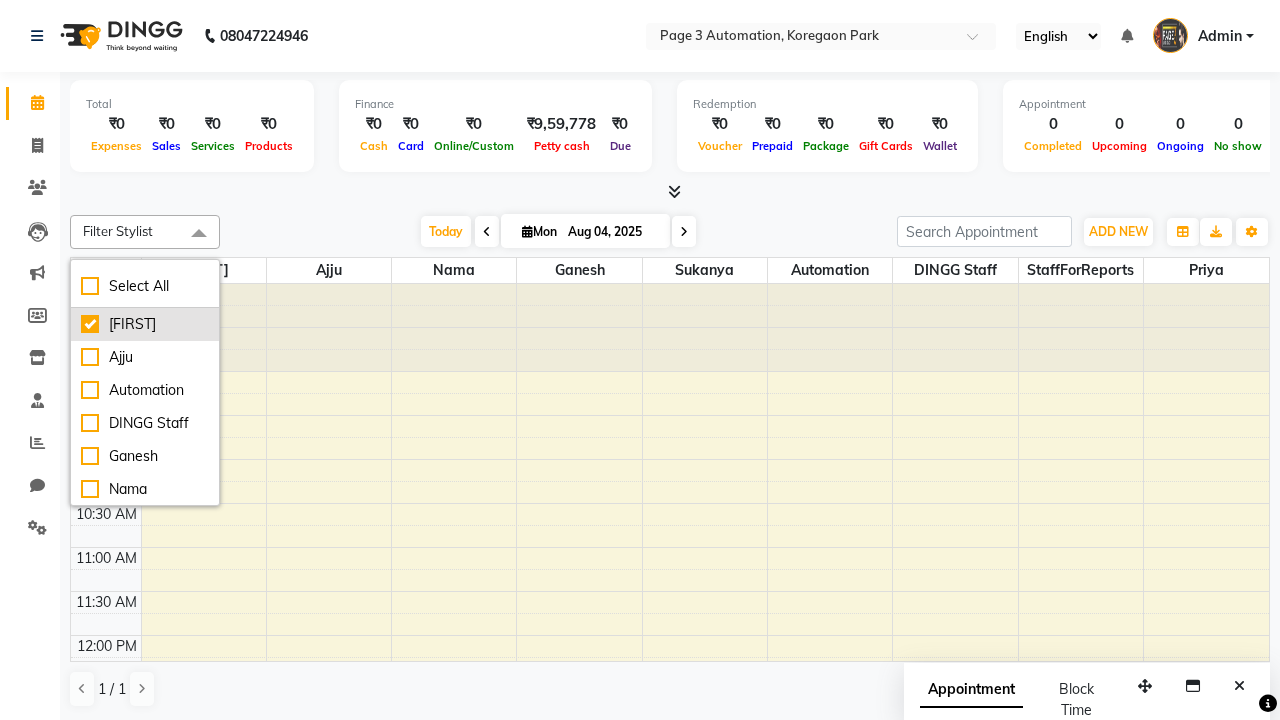 checkbox on "true" 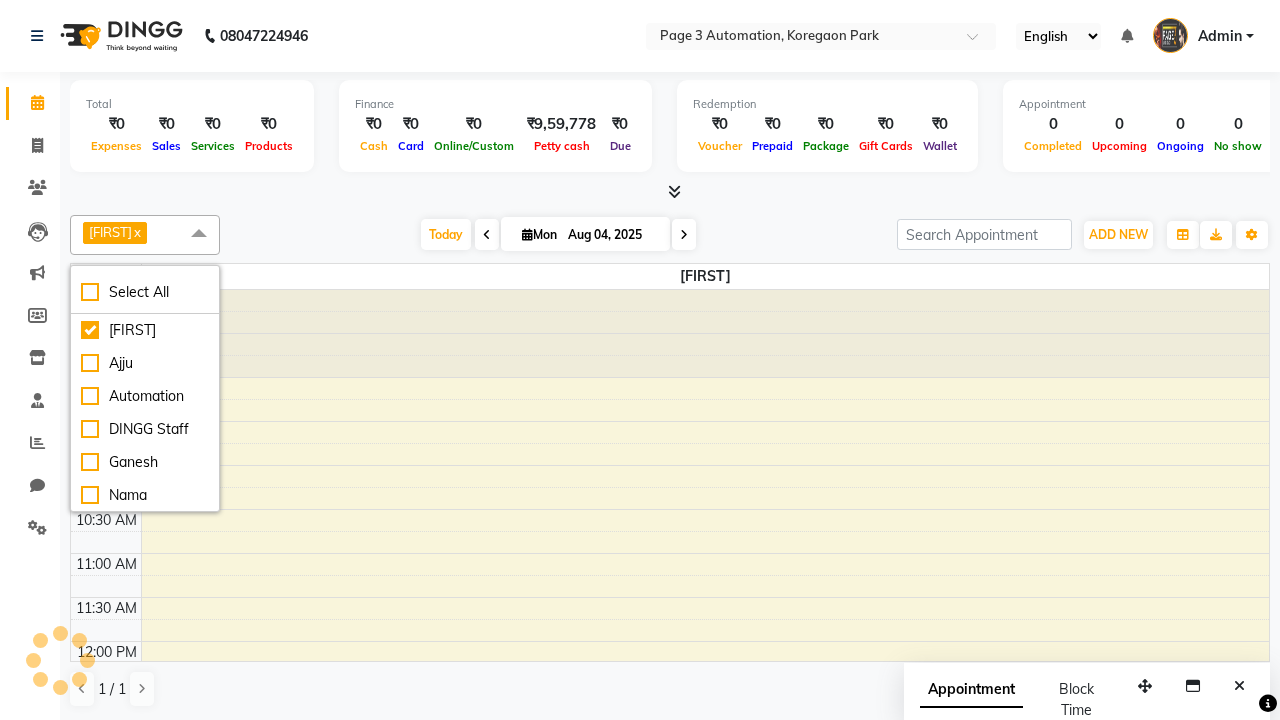 click at bounding box center [199, 234] 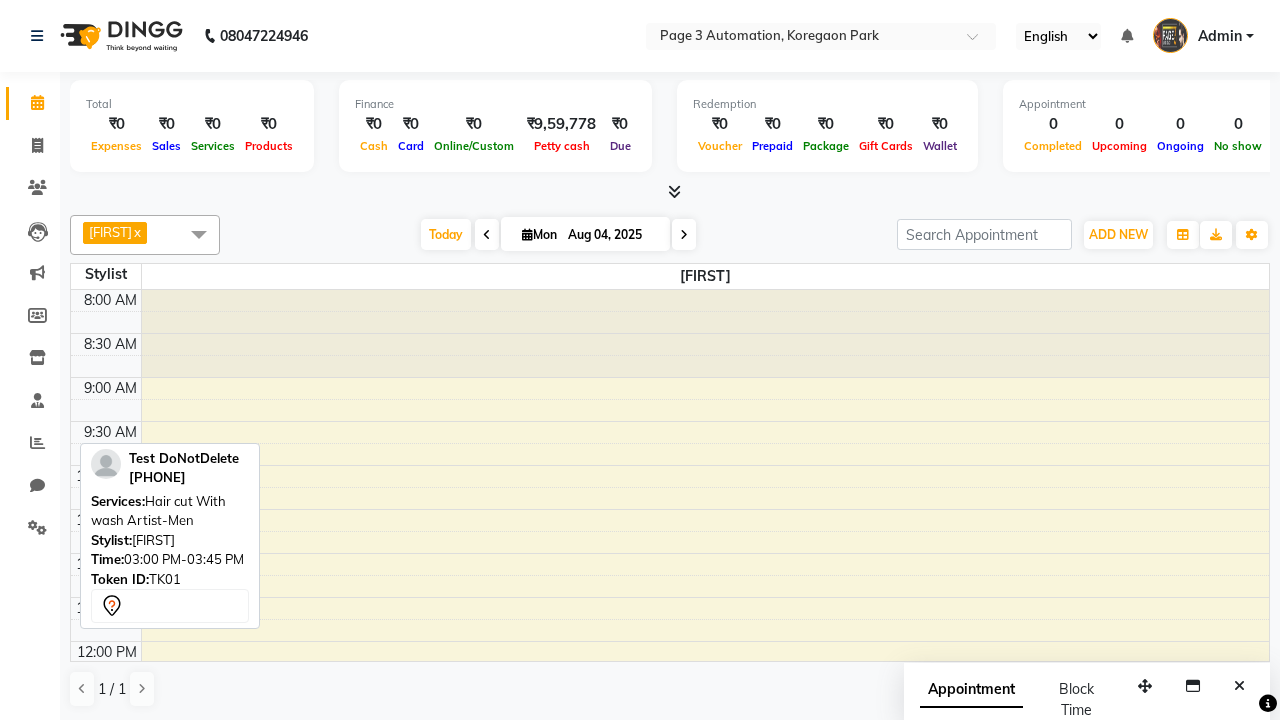 scroll, scrollTop: 463, scrollLeft: 0, axis: vertical 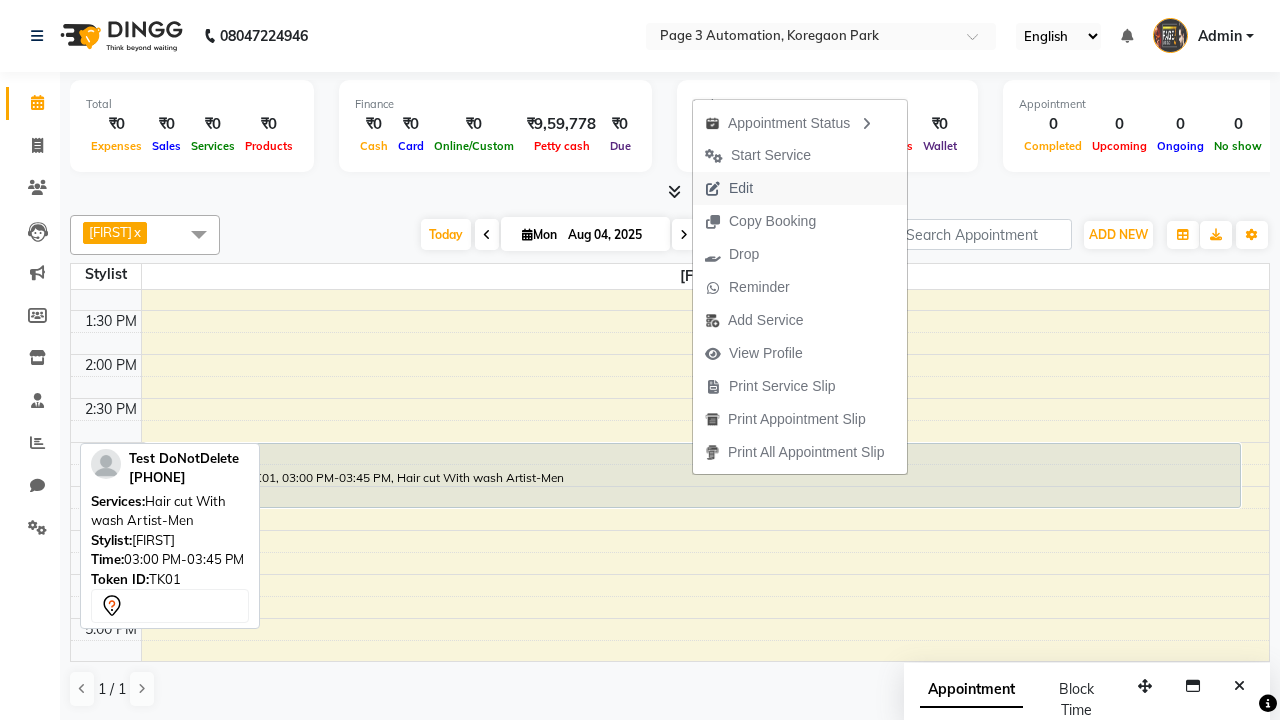 click on "Edit" at bounding box center (800, 188) 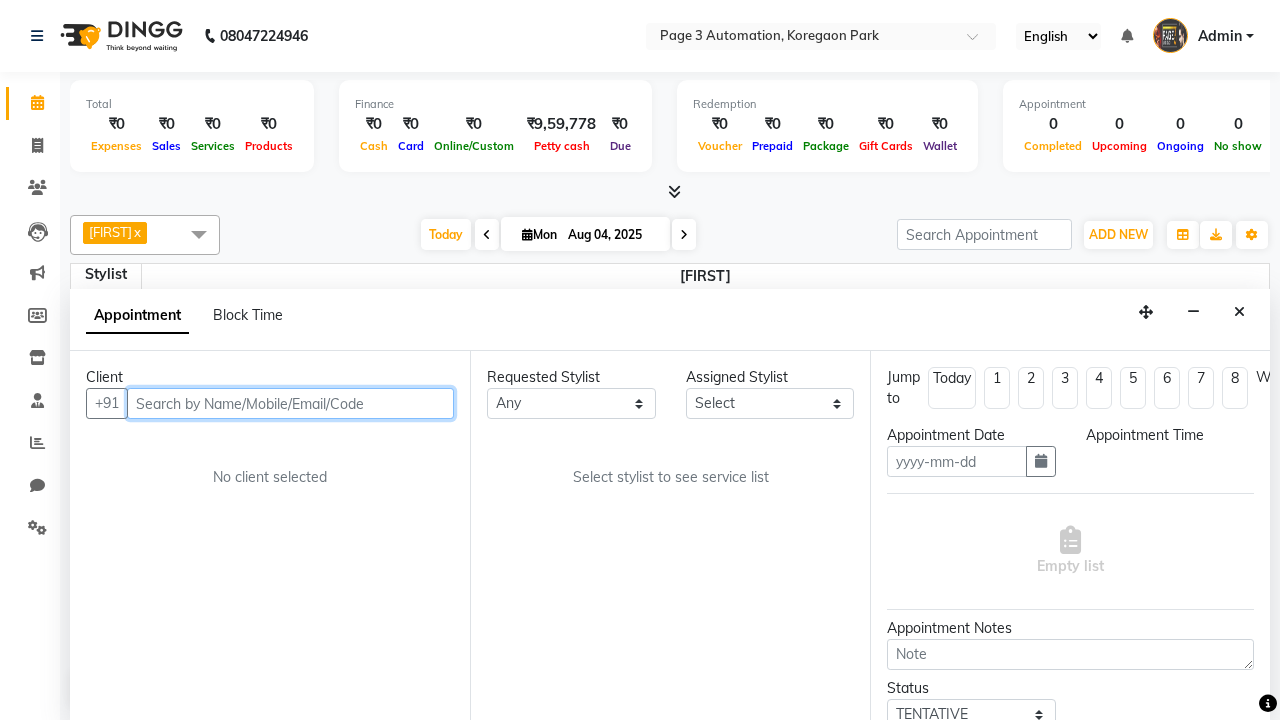 type on "Aug 04, 2025" 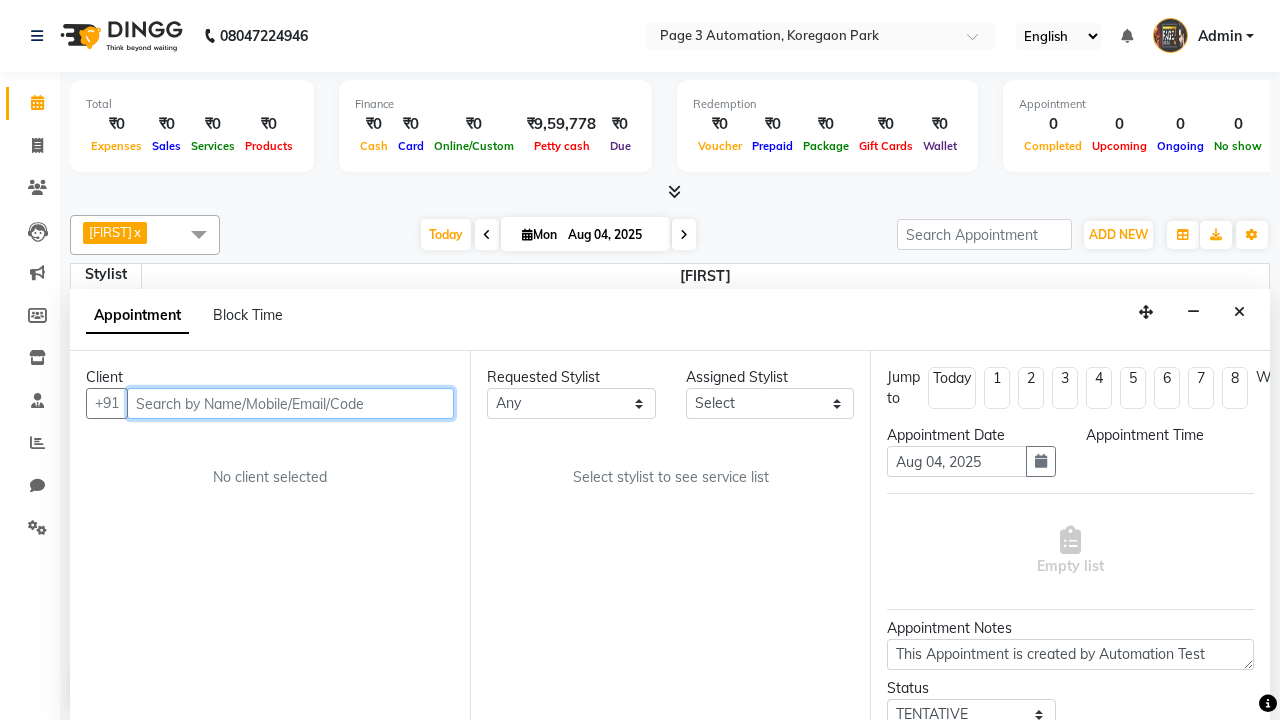 select on "900" 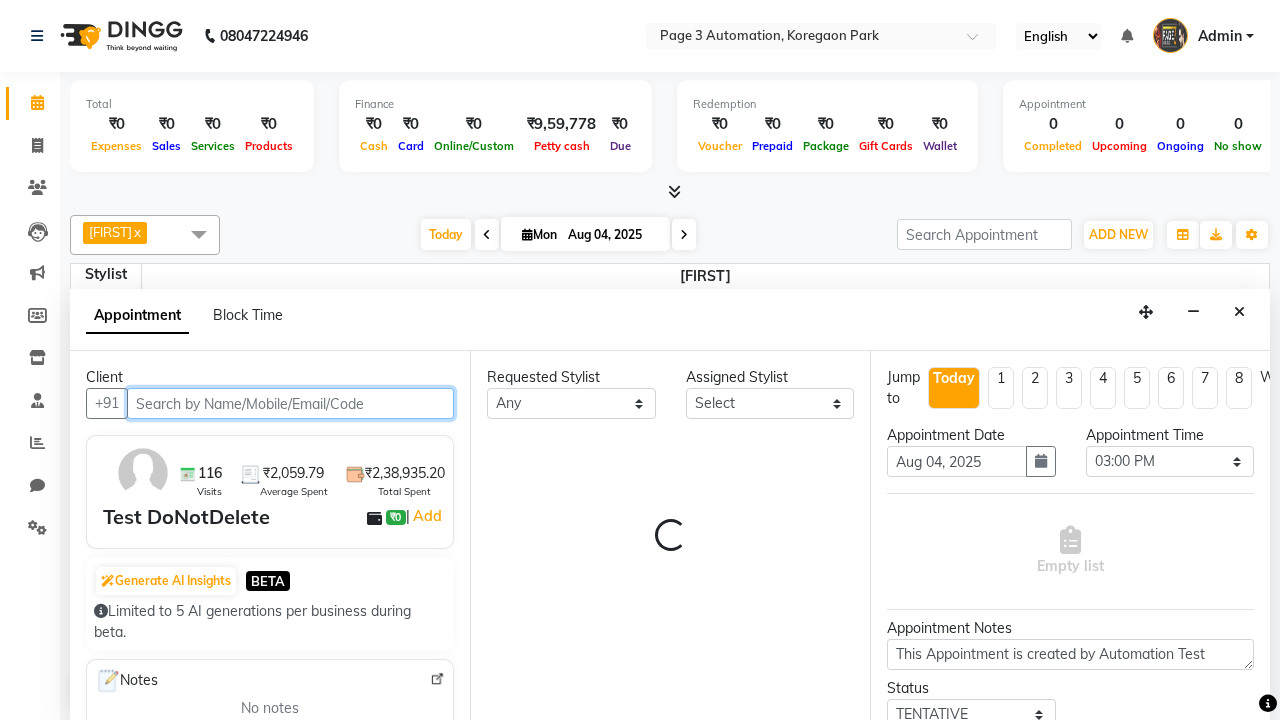 select on "711" 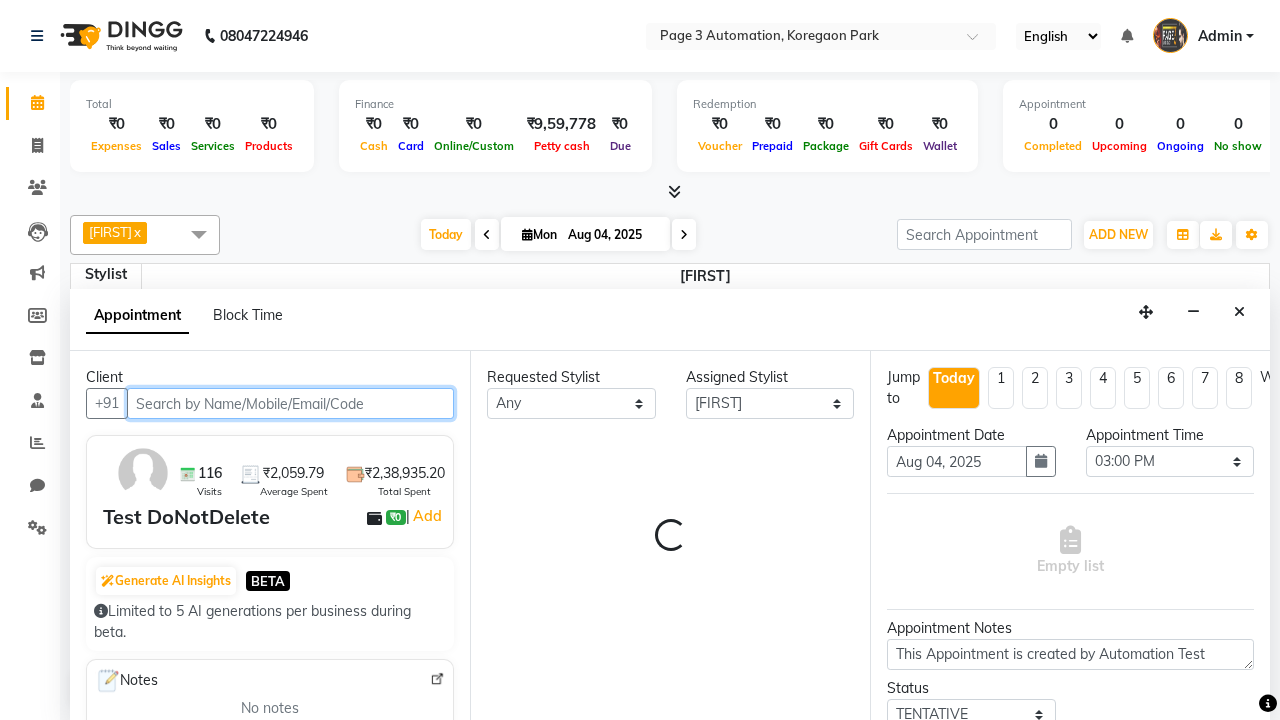 select on "1039" 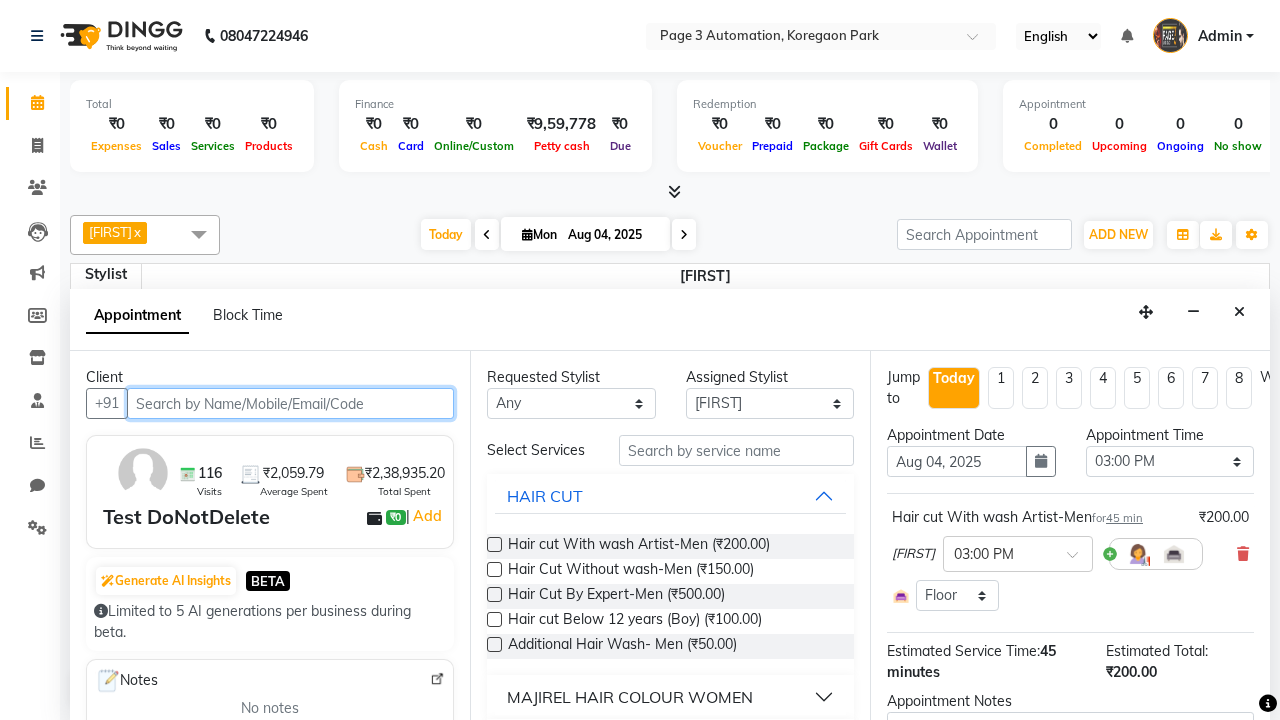 scroll, scrollTop: 1, scrollLeft: 0, axis: vertical 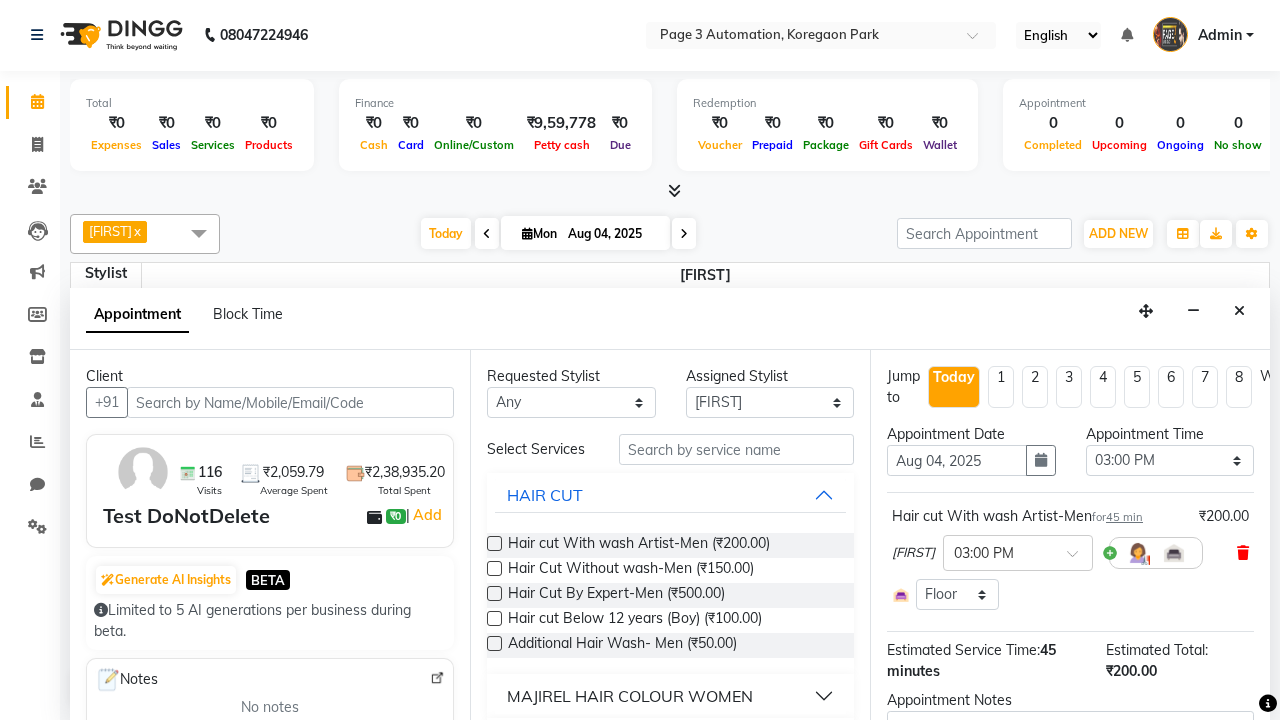 click at bounding box center (1243, 553) 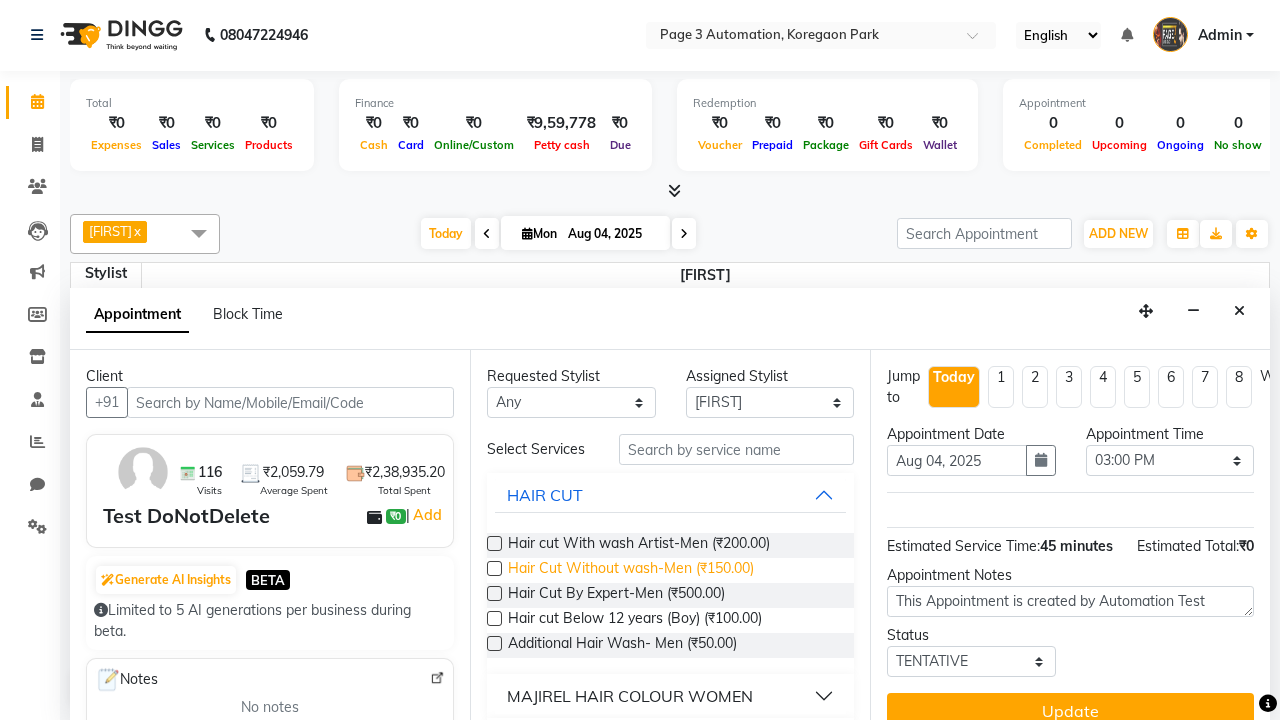 click on "Hair Cut Without wash-Men (₹150.00)" at bounding box center (631, 570) 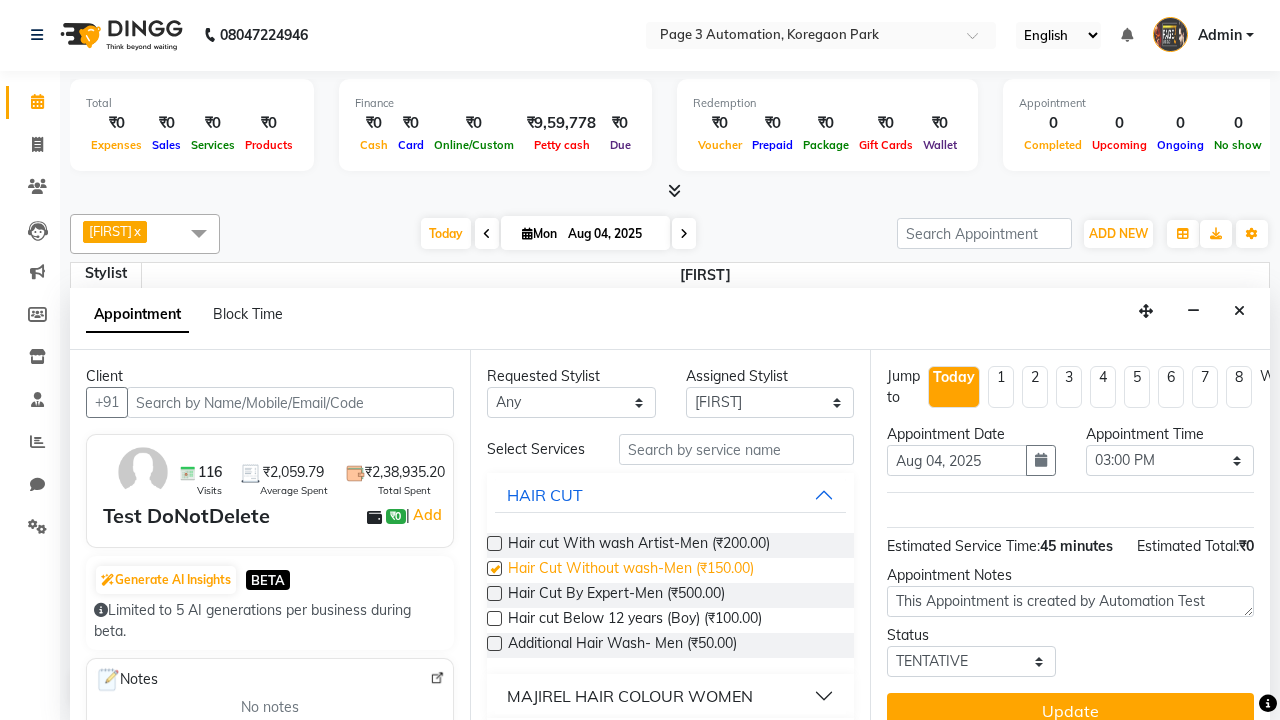 checkbox on "true" 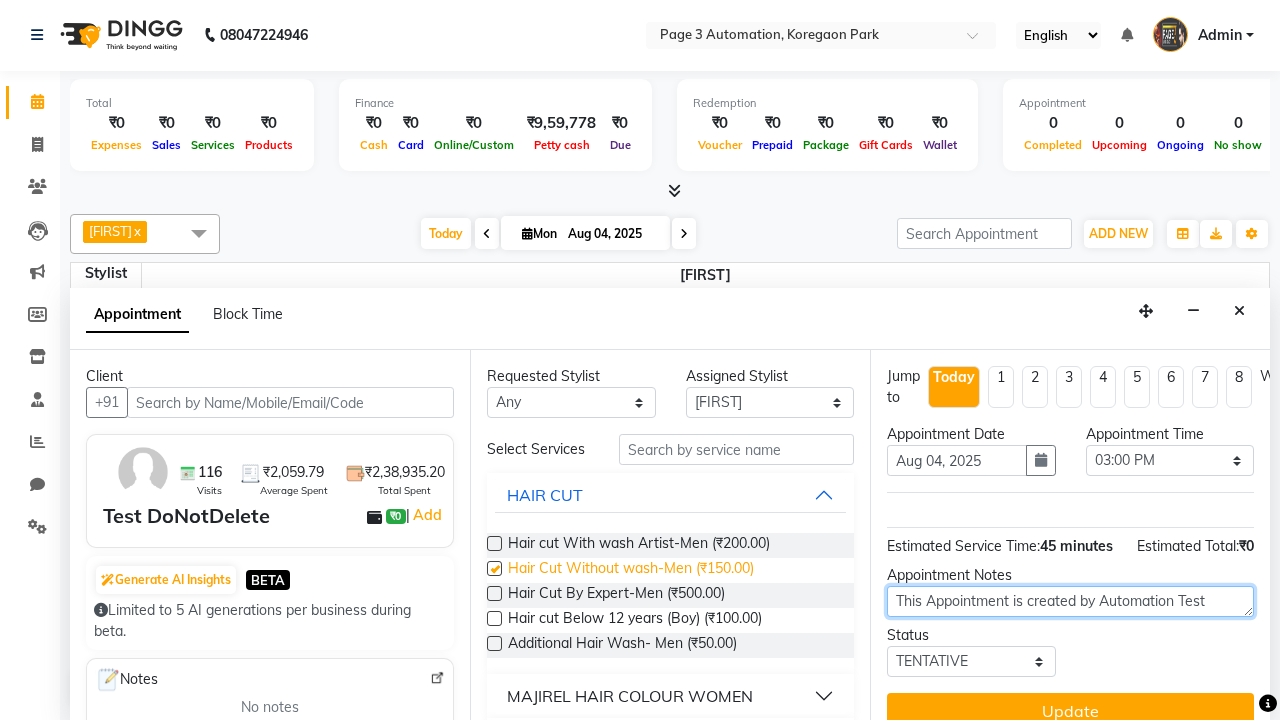 type on "Update Appointment" 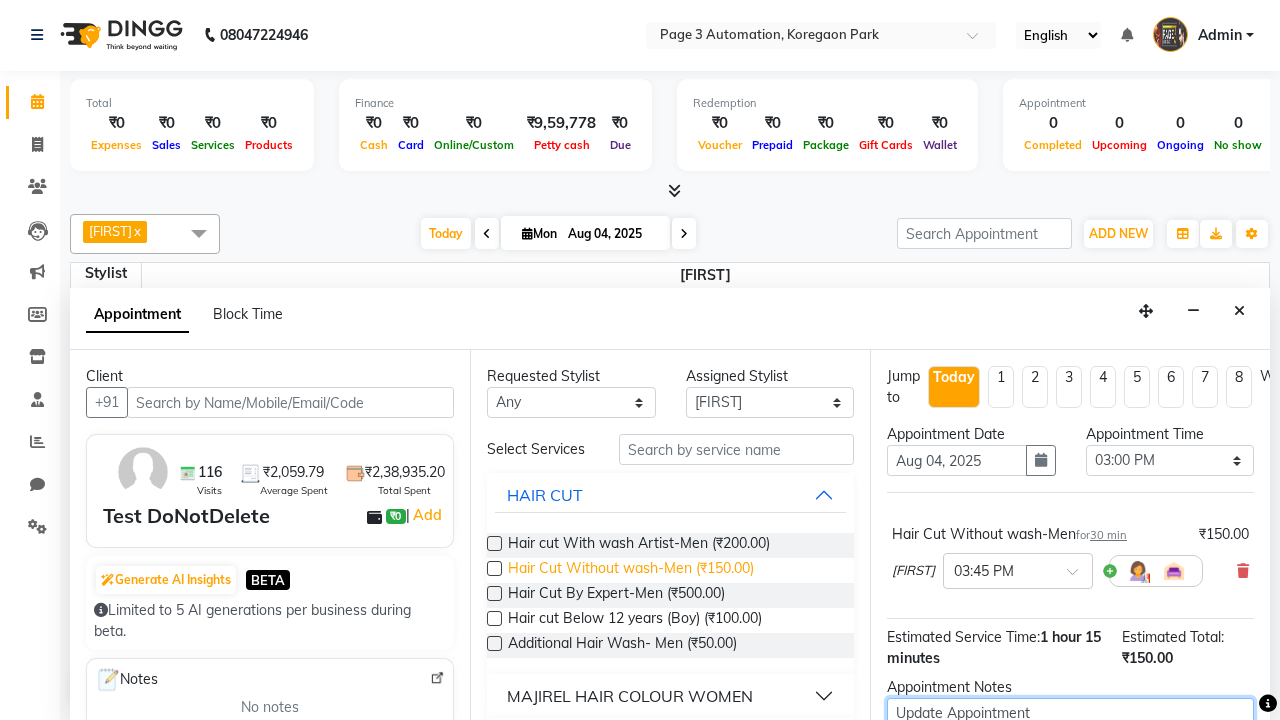 checkbox on "false" 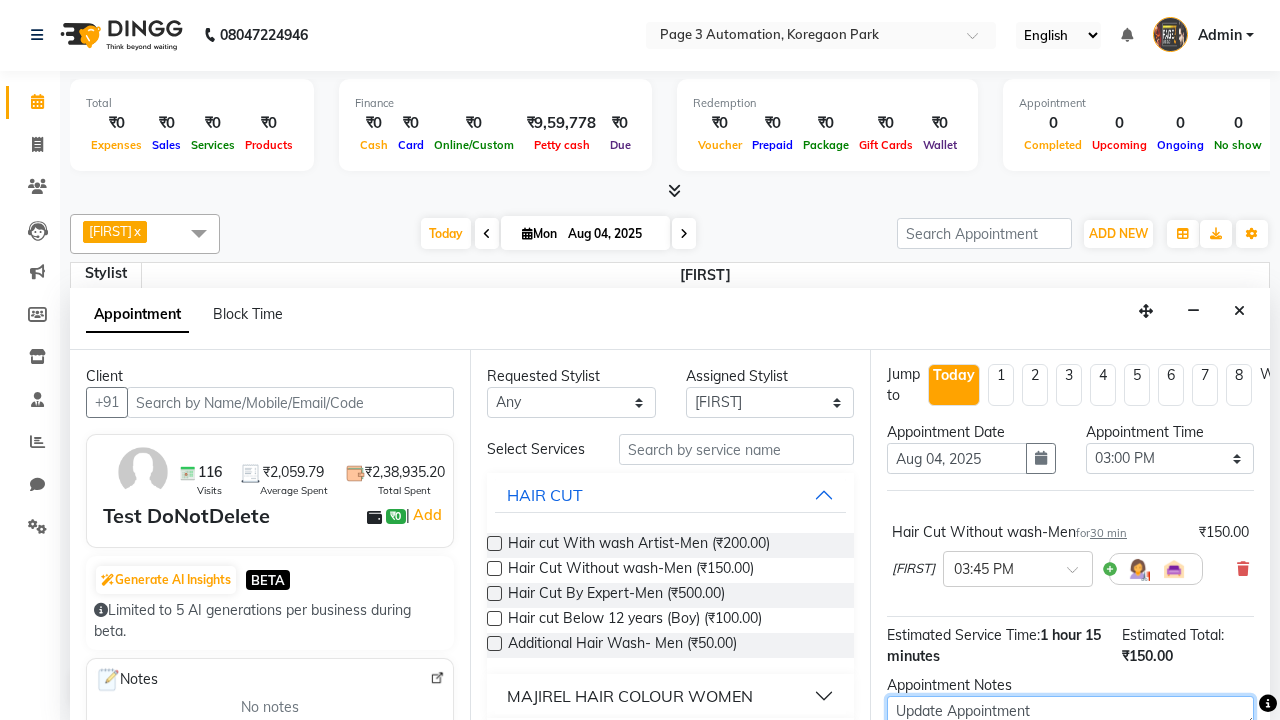 type on "Update Appointment" 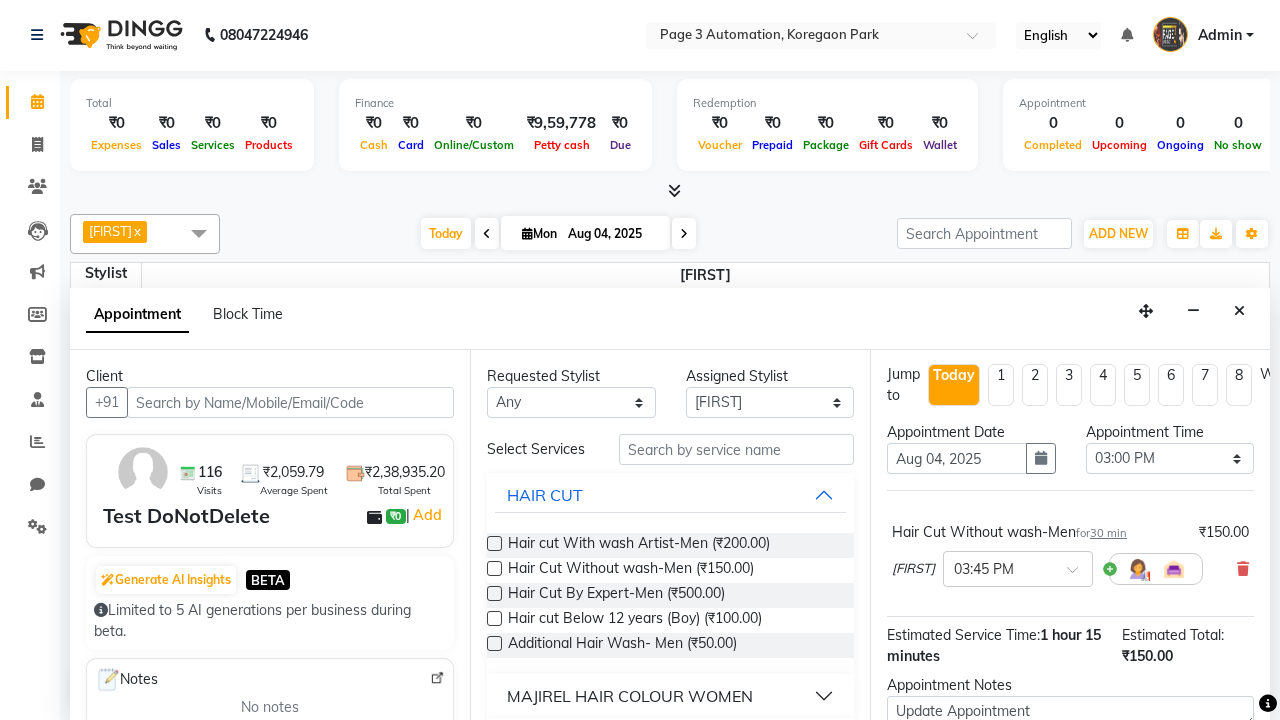 click on "Update" at bounding box center (1070, 821) 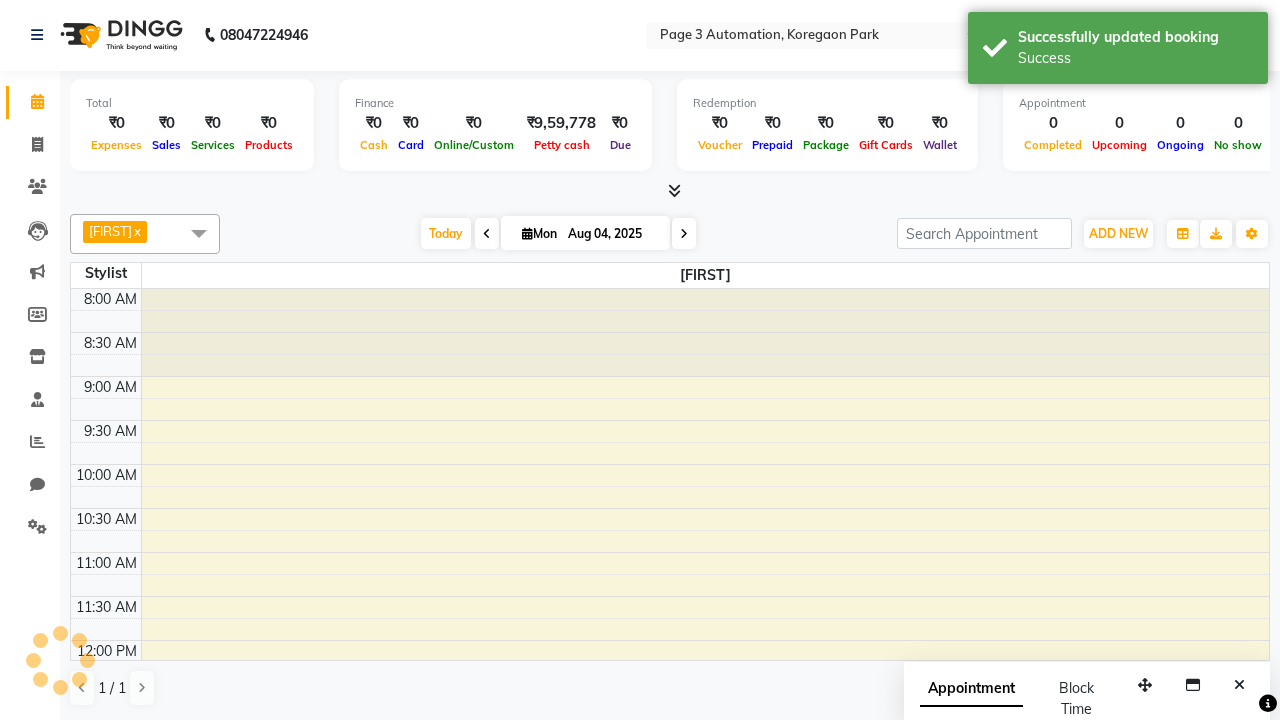 scroll, scrollTop: 0, scrollLeft: 0, axis: both 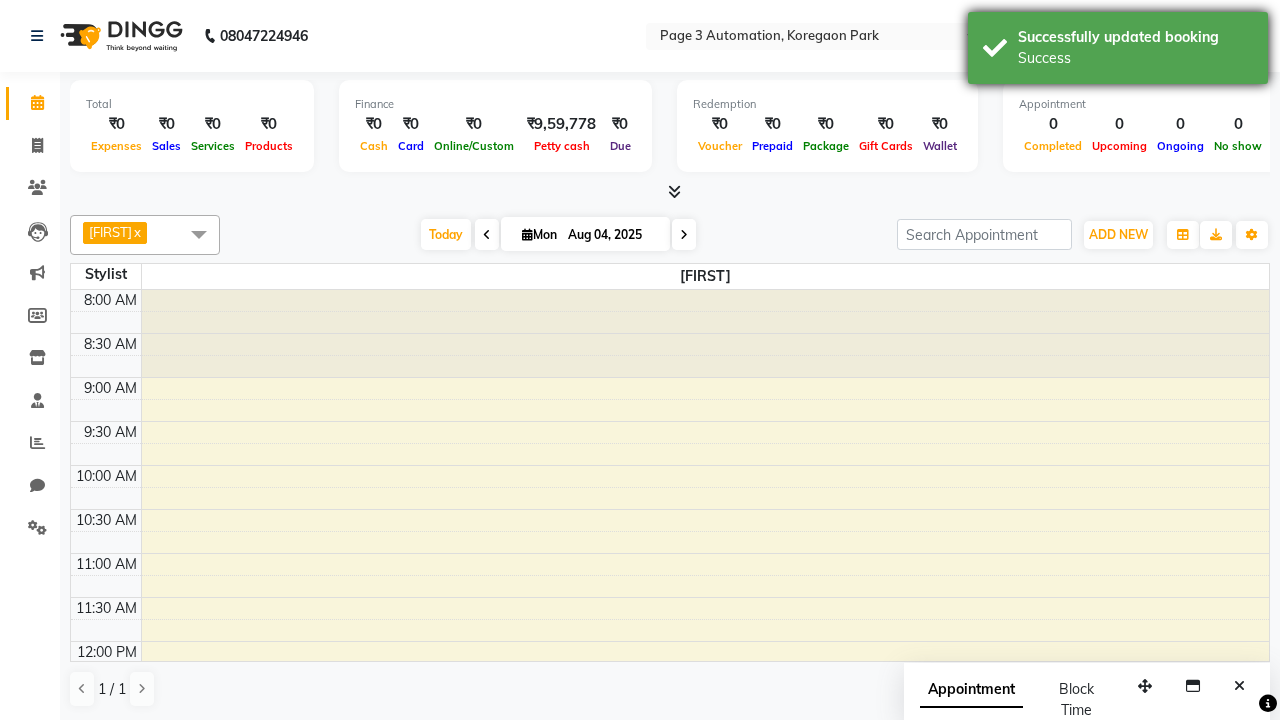 click on "Success" at bounding box center [1135, 58] 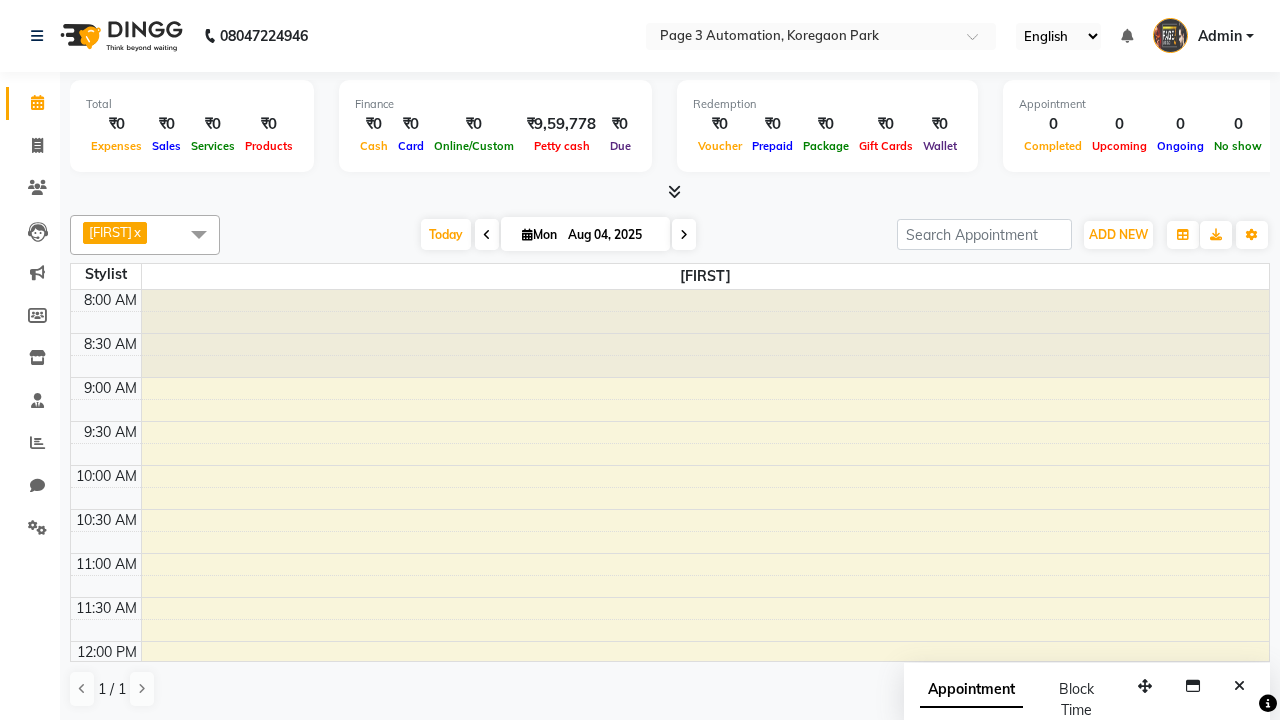 click at bounding box center [199, 234] 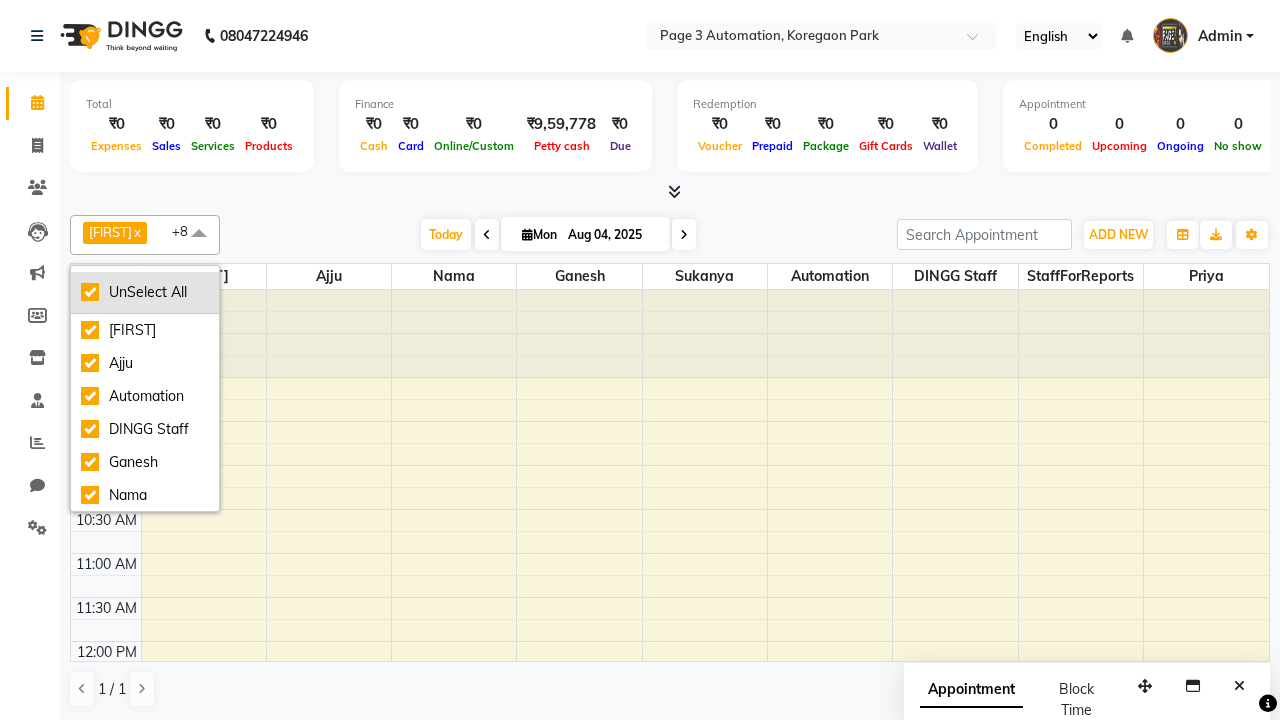 click on "UnSelect All" at bounding box center (145, 292) 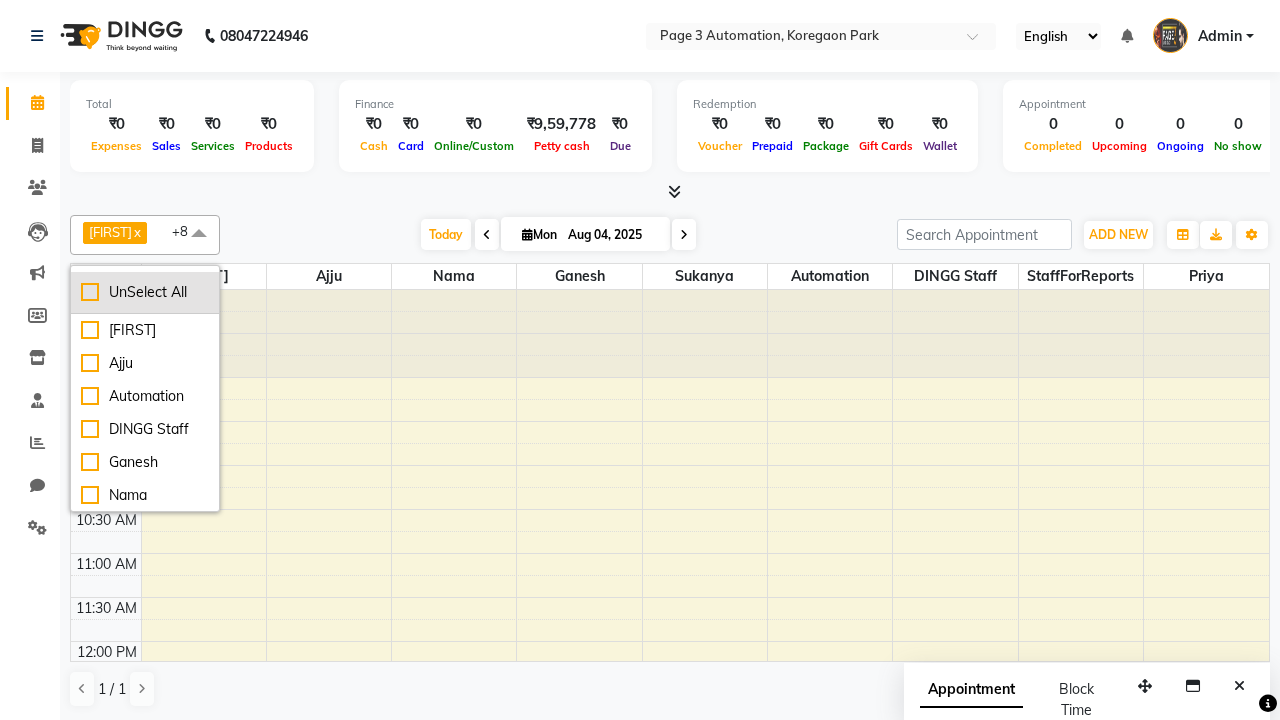 checkbox on "false" 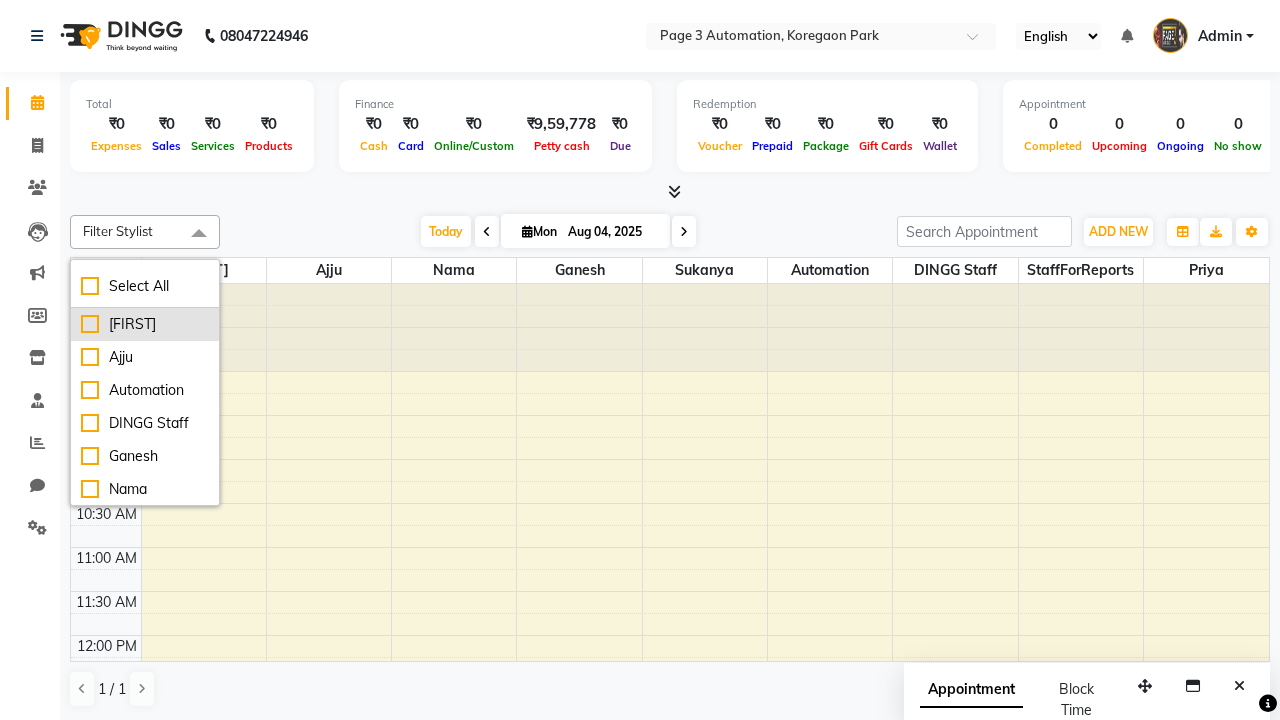 click on "[FIRST]" at bounding box center (145, 324) 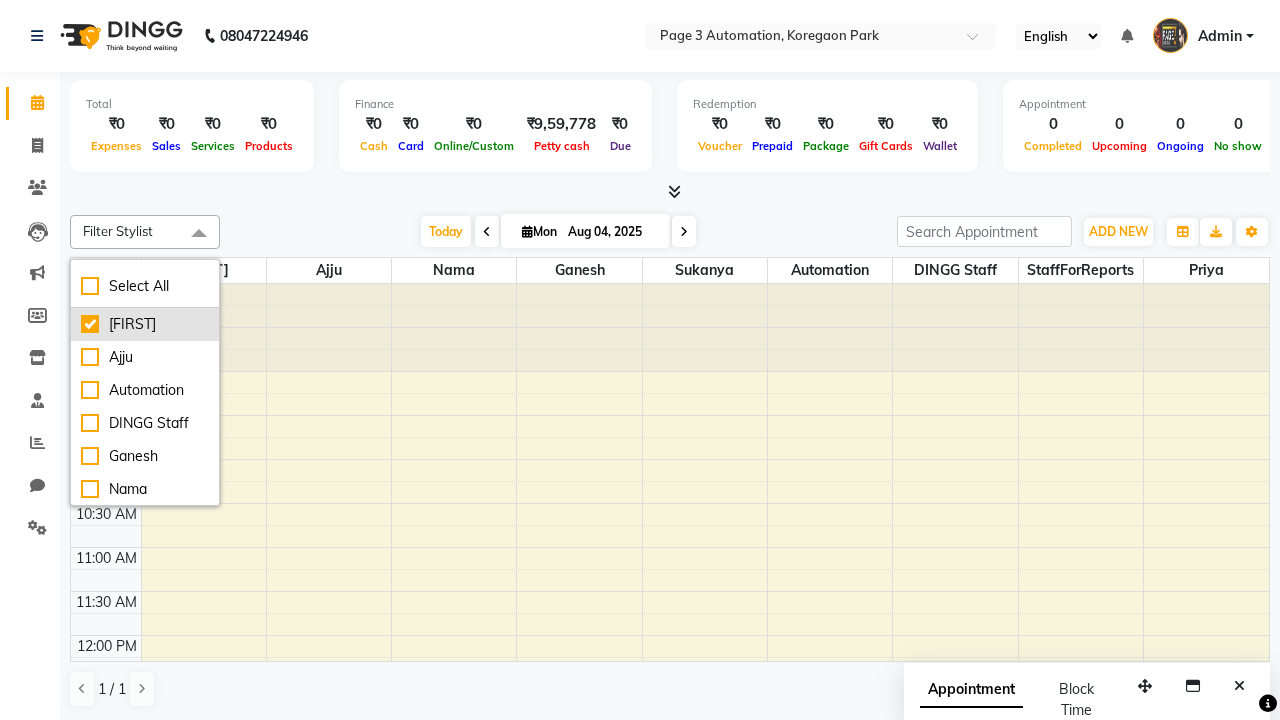 checkbox on "true" 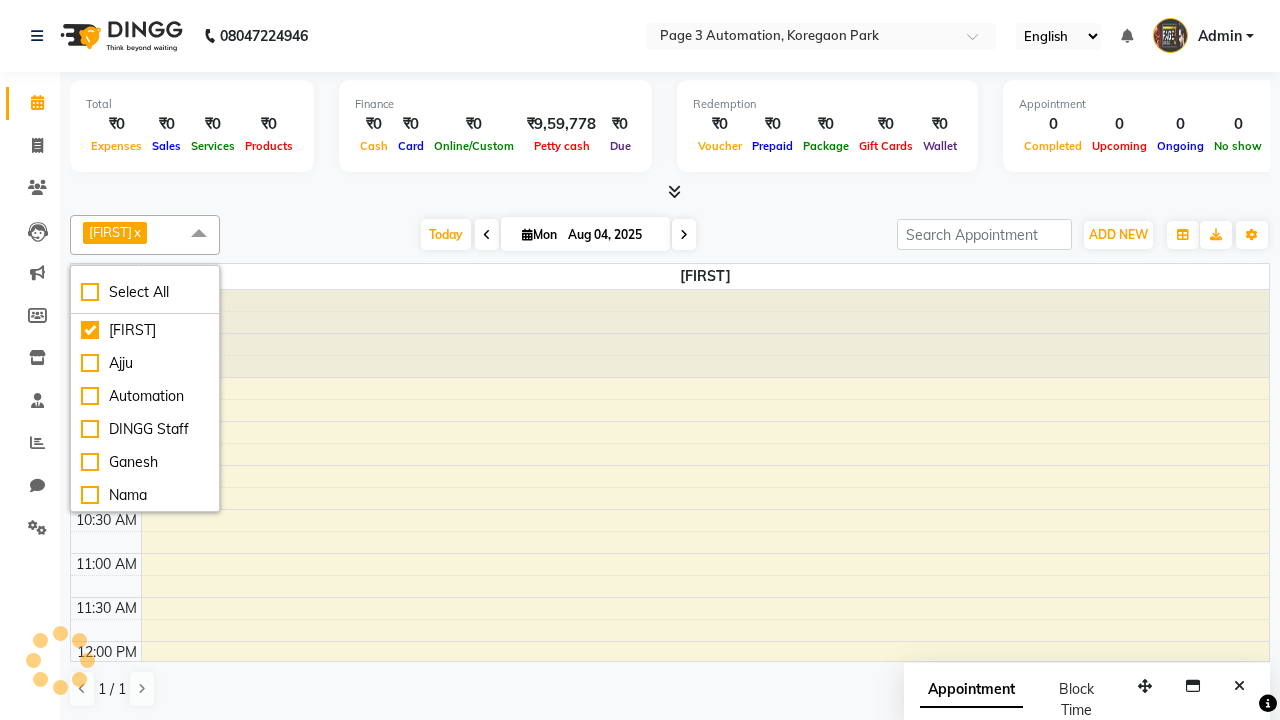 click at bounding box center [199, 234] 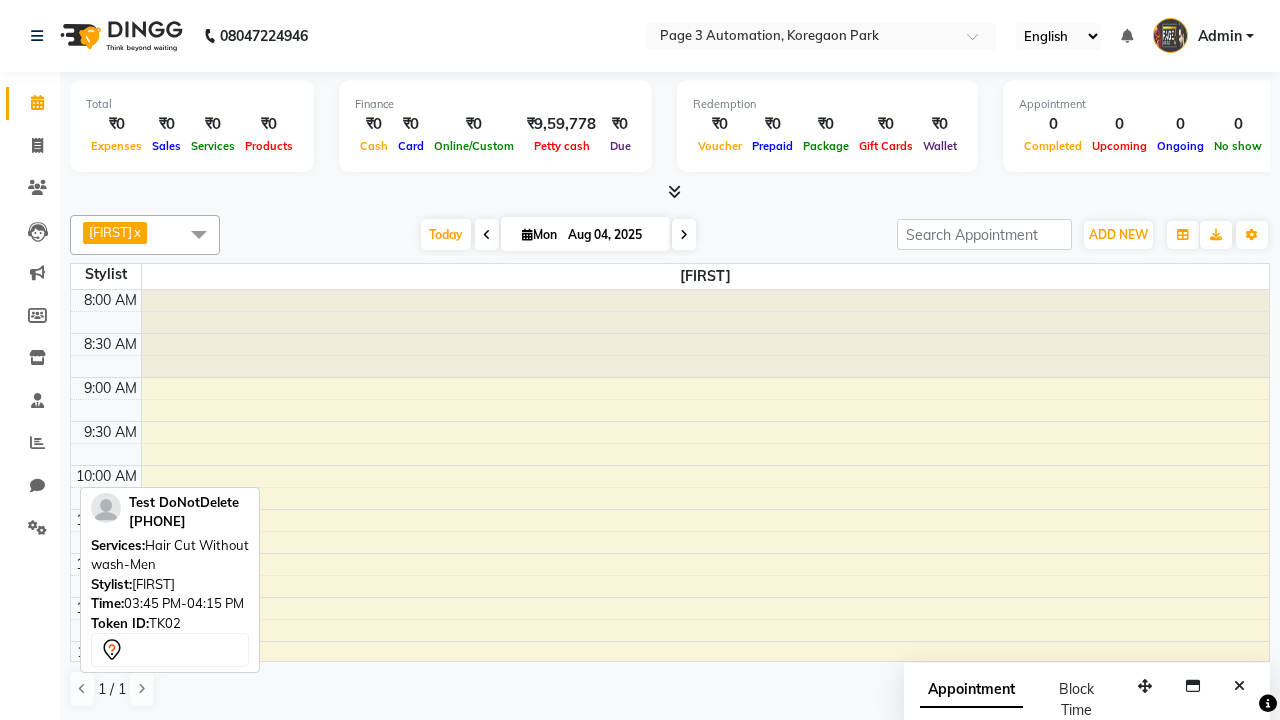 scroll, scrollTop: 518, scrollLeft: 0, axis: vertical 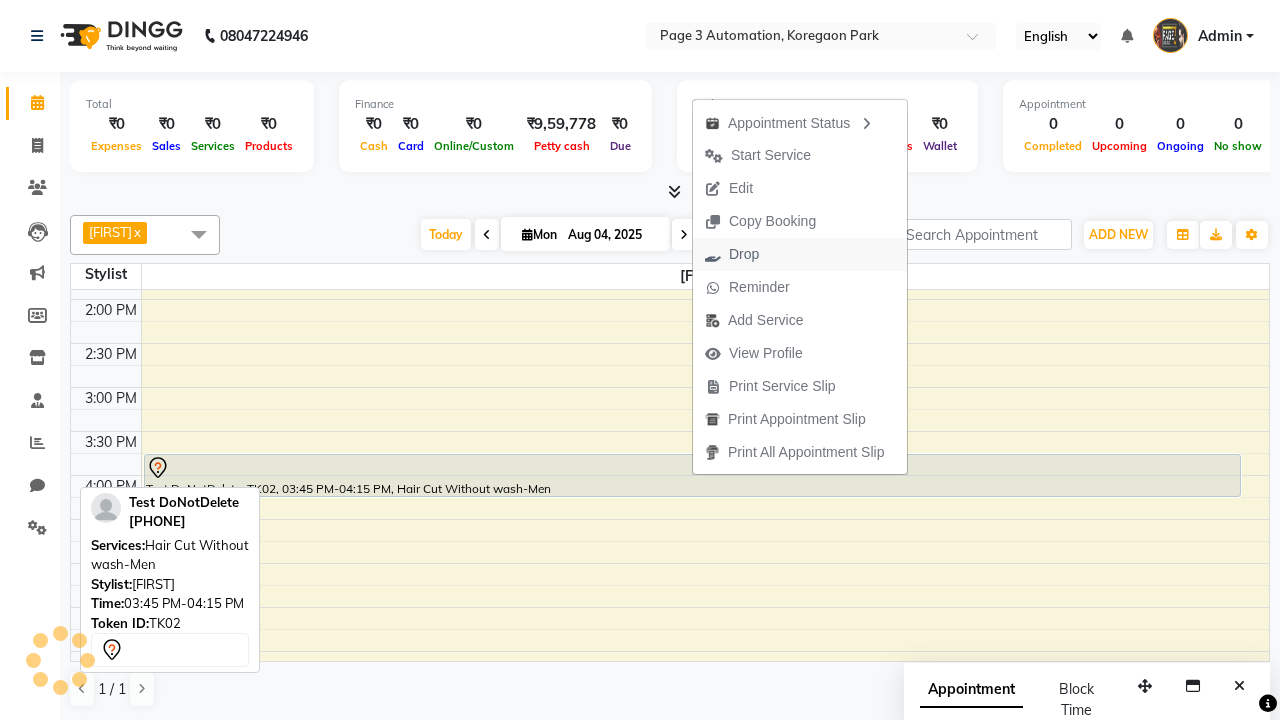 click on "Drop" at bounding box center [800, 254] 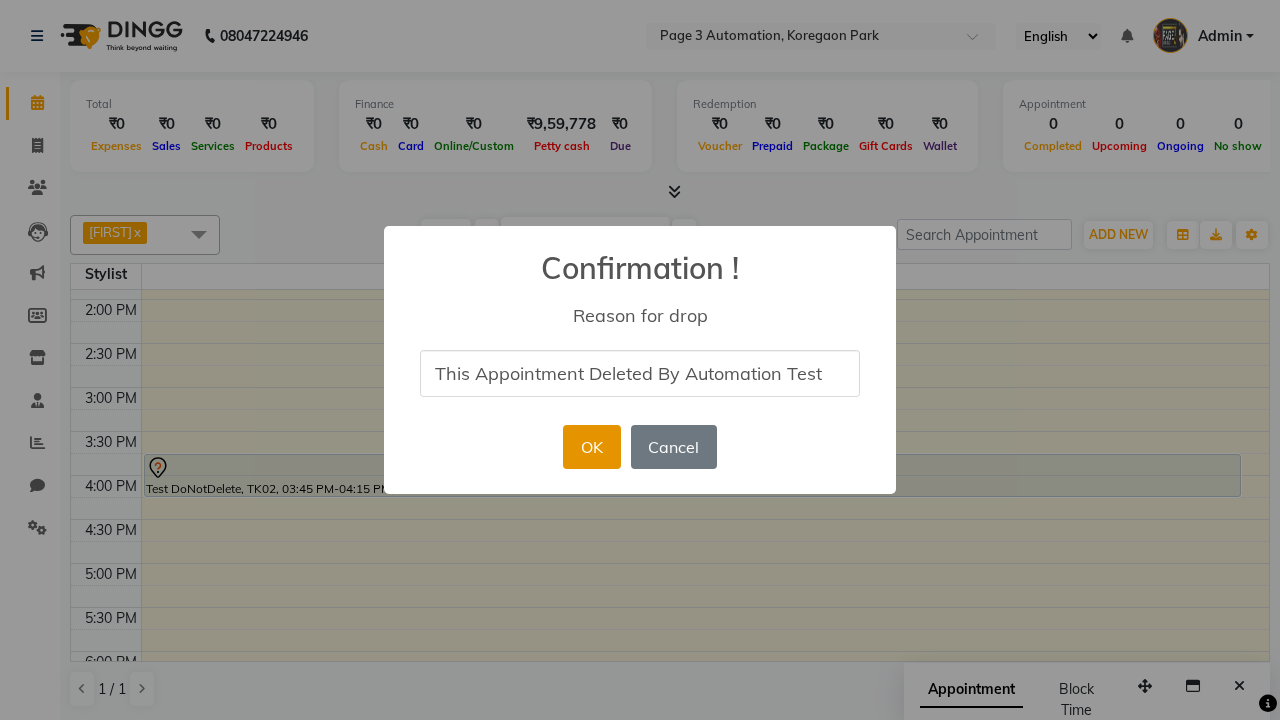 type on "This Appointment Deleted By Automation Test" 